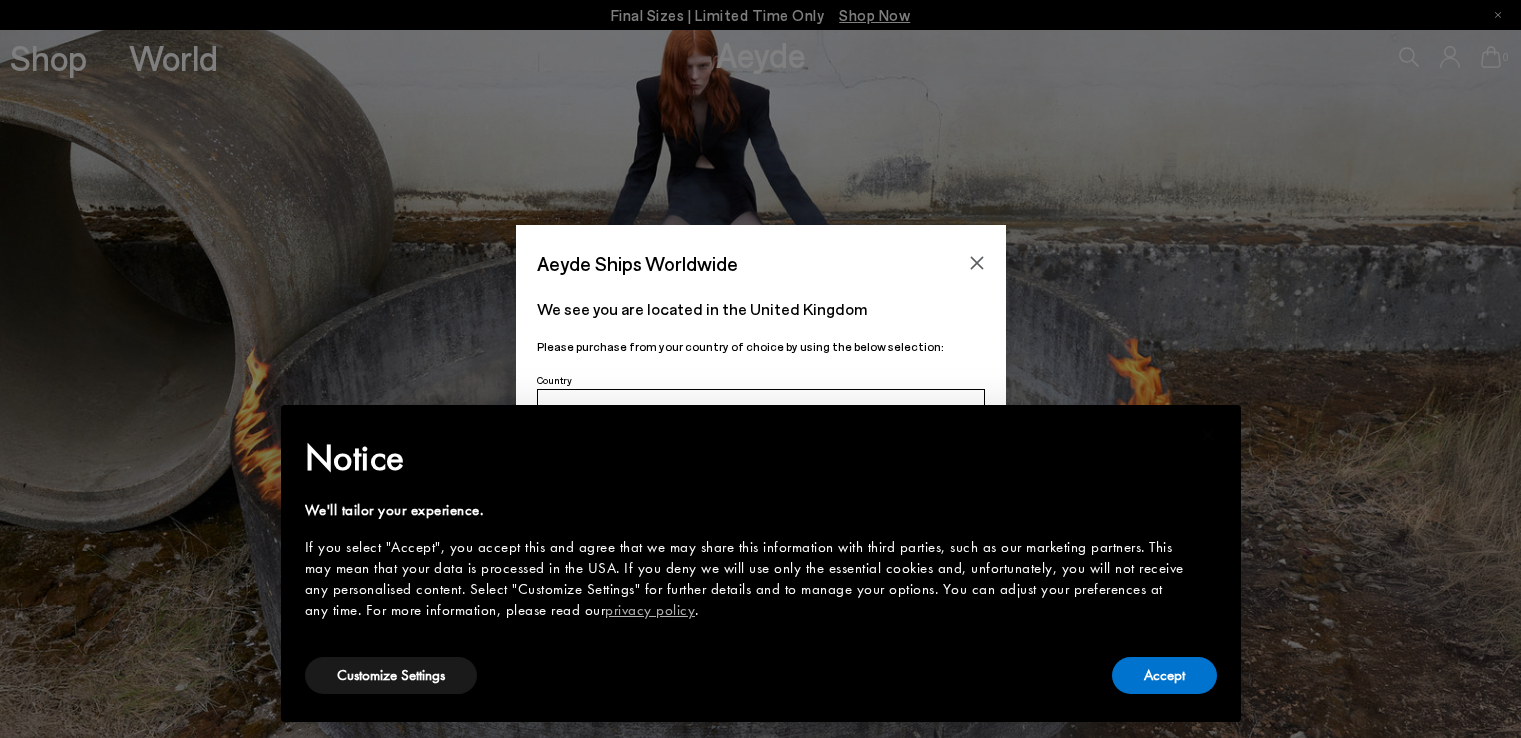 scroll, scrollTop: 0, scrollLeft: 0, axis: both 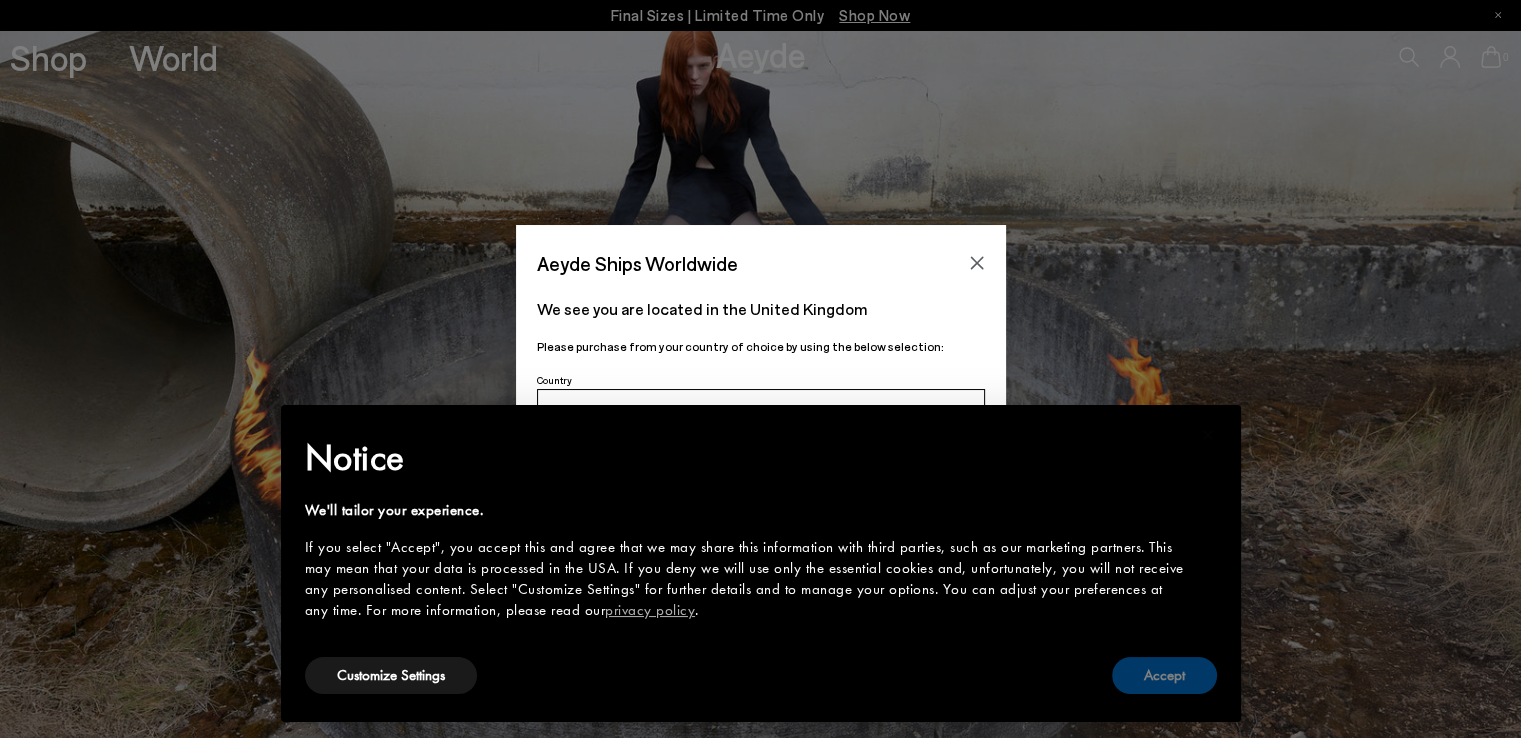 click on "Accept" at bounding box center [1164, 675] 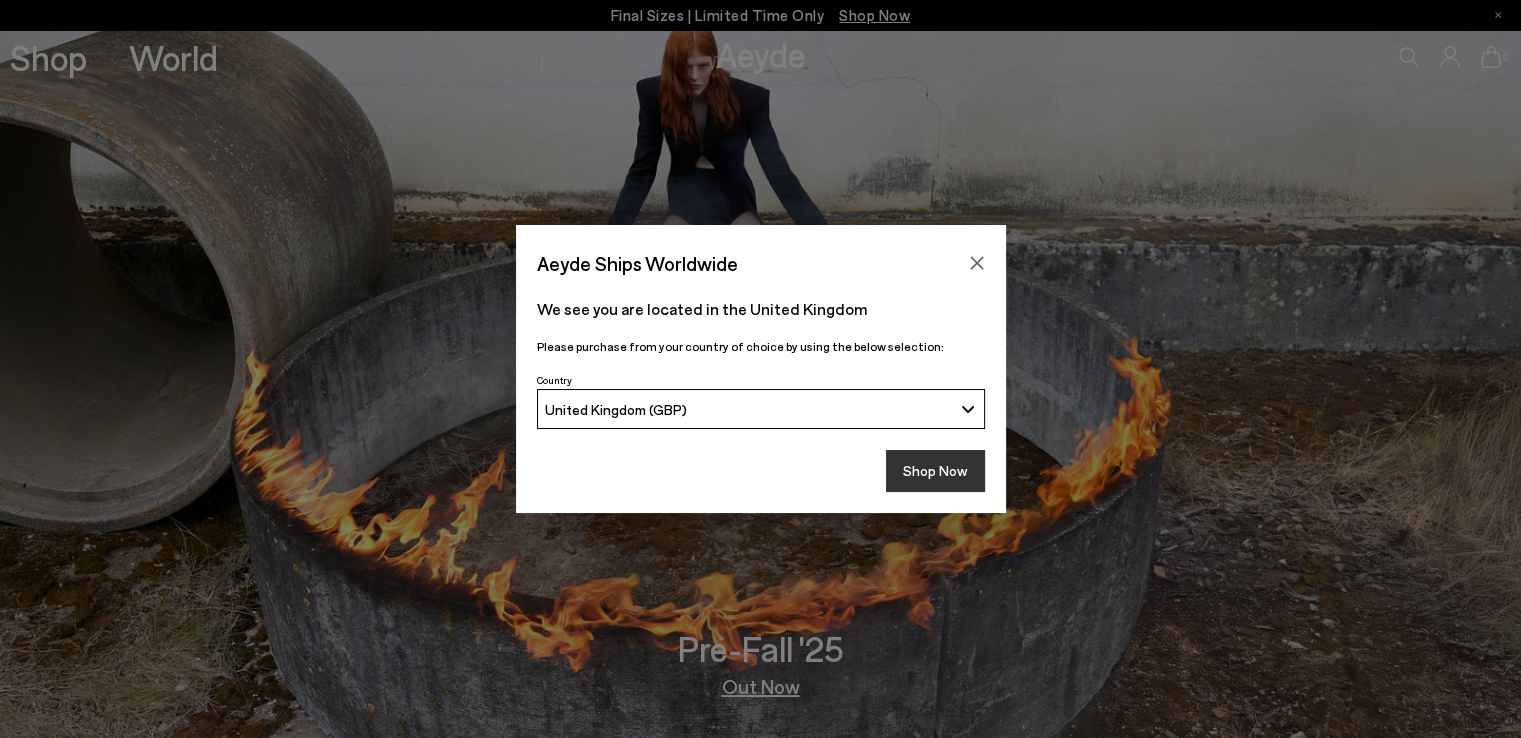 click on "Shop Now" at bounding box center [935, 471] 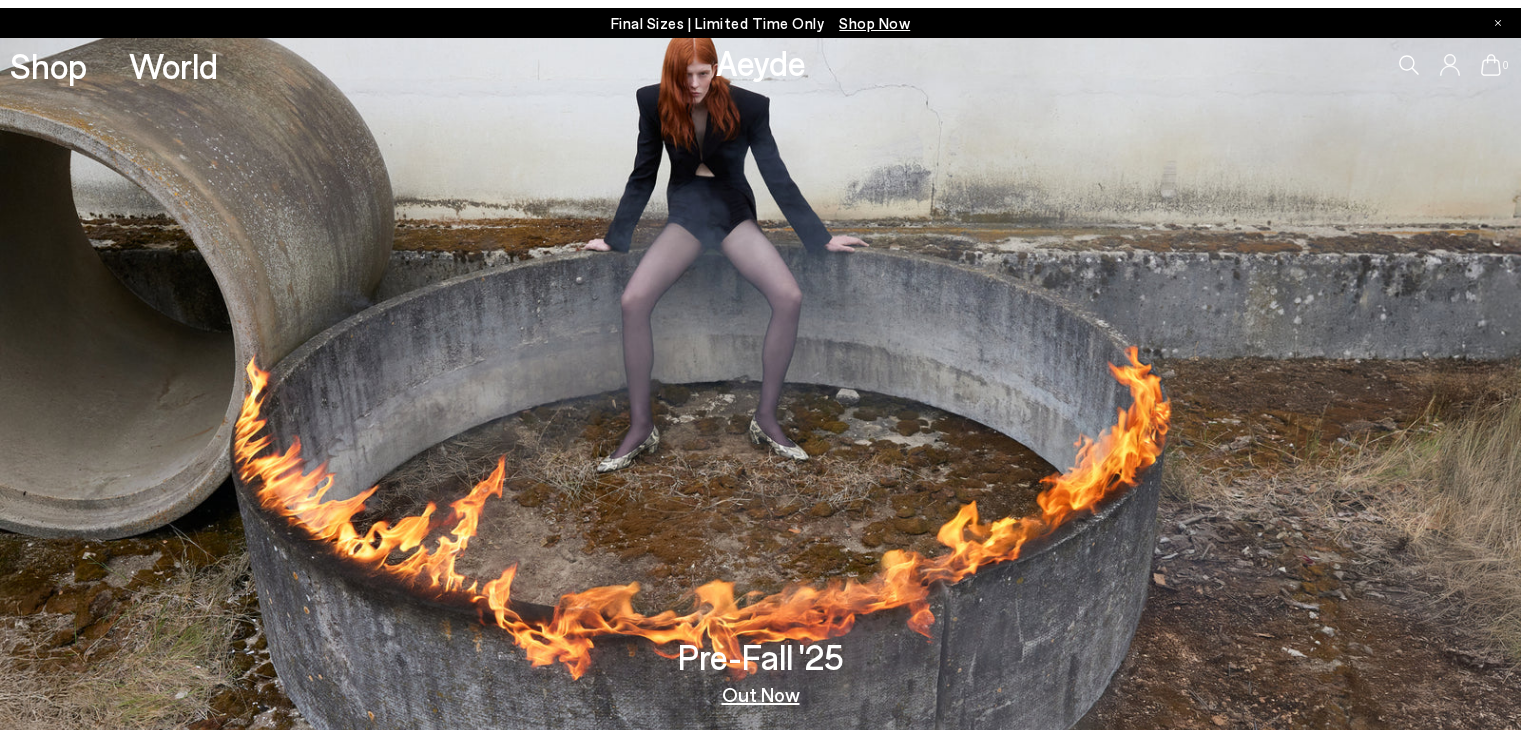 scroll, scrollTop: 0, scrollLeft: 0, axis: both 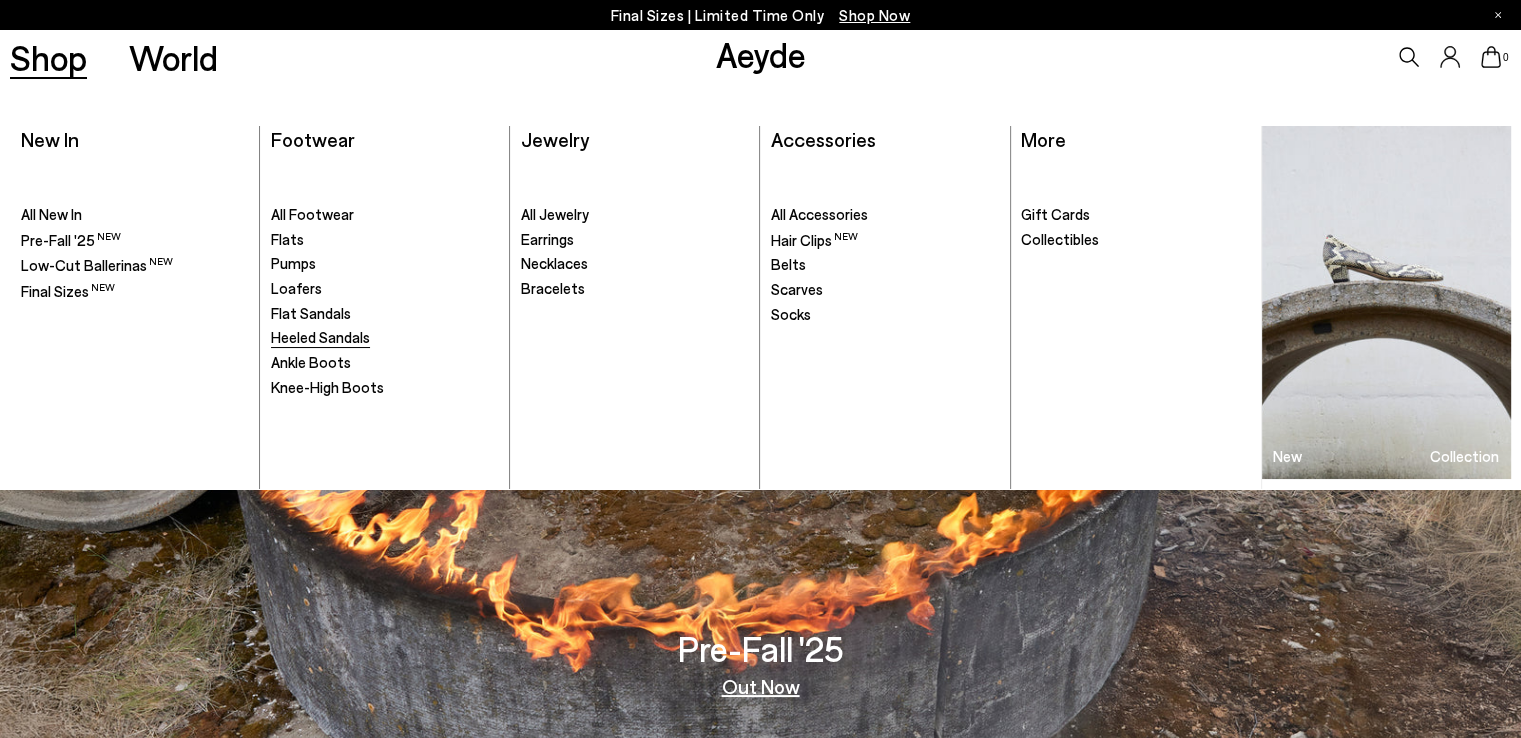 click on "Heeled Sandals" at bounding box center (320, 337) 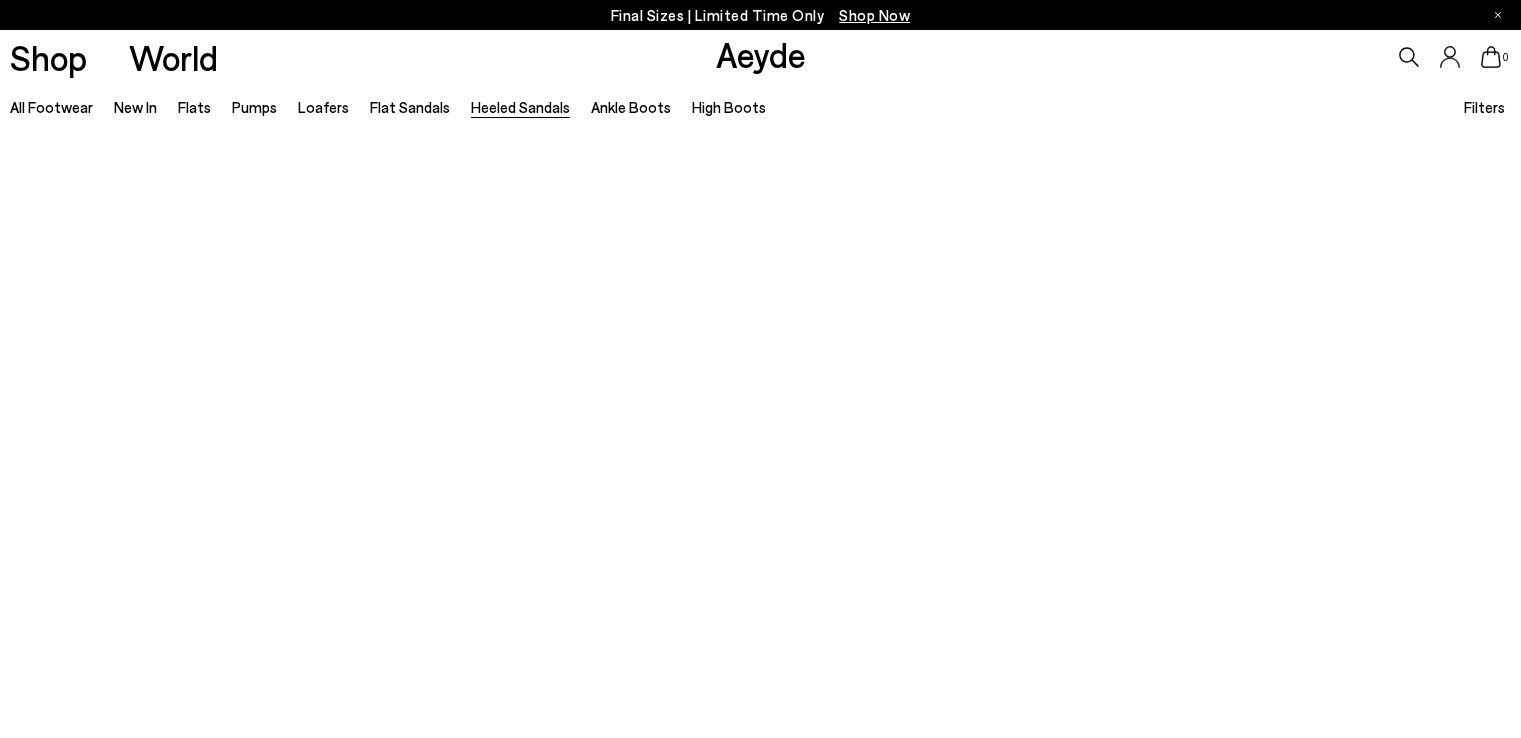 scroll, scrollTop: 0, scrollLeft: 0, axis: both 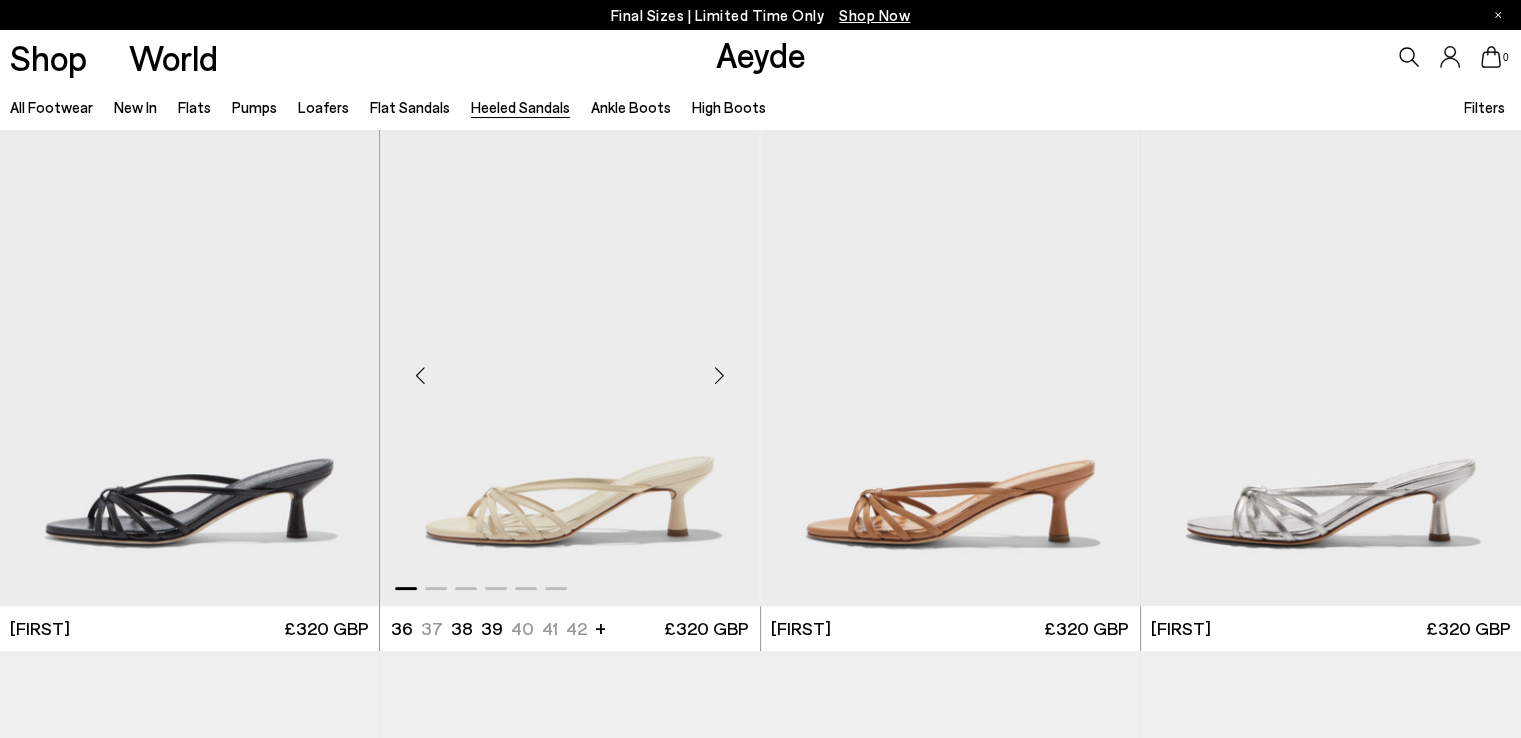 click at bounding box center [720, 376] 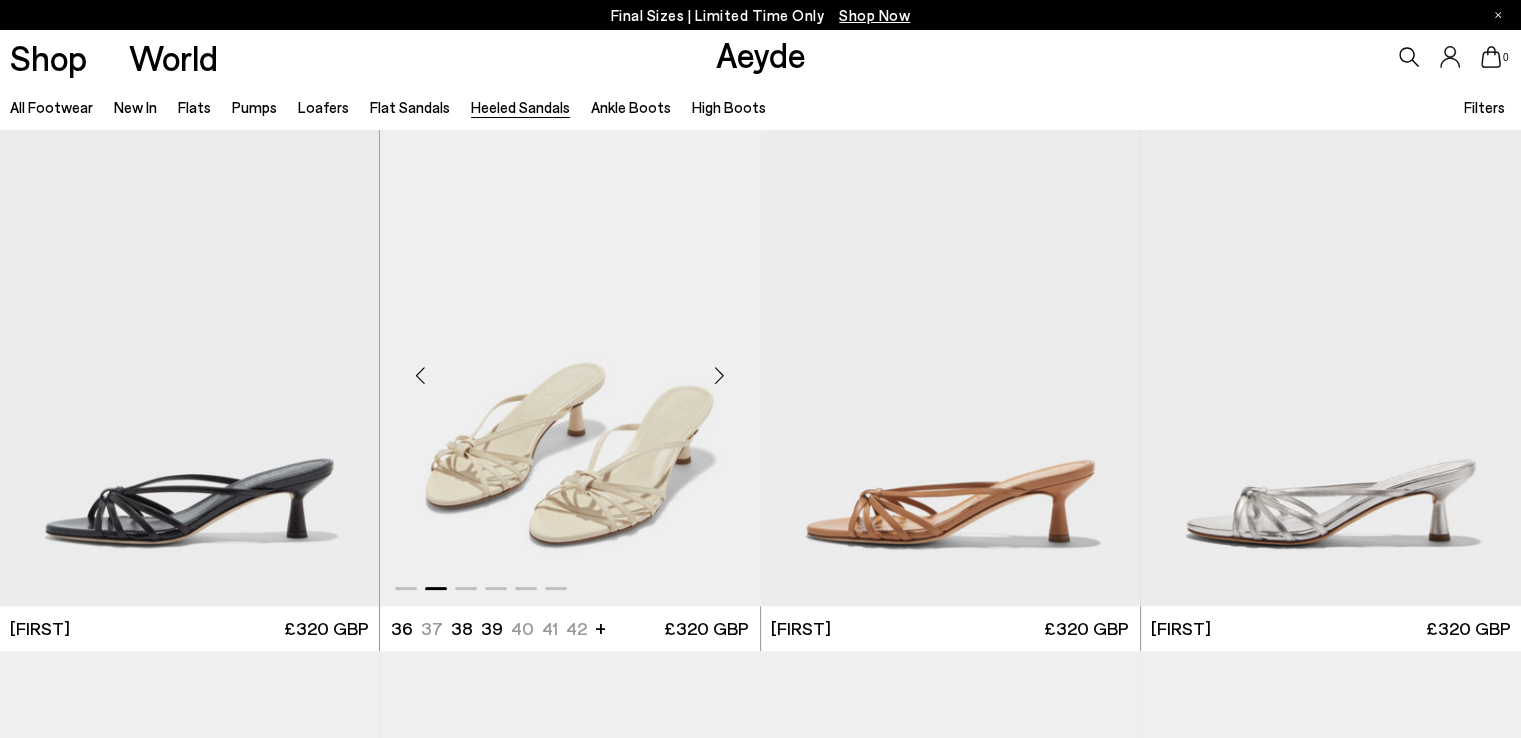 click at bounding box center (720, 376) 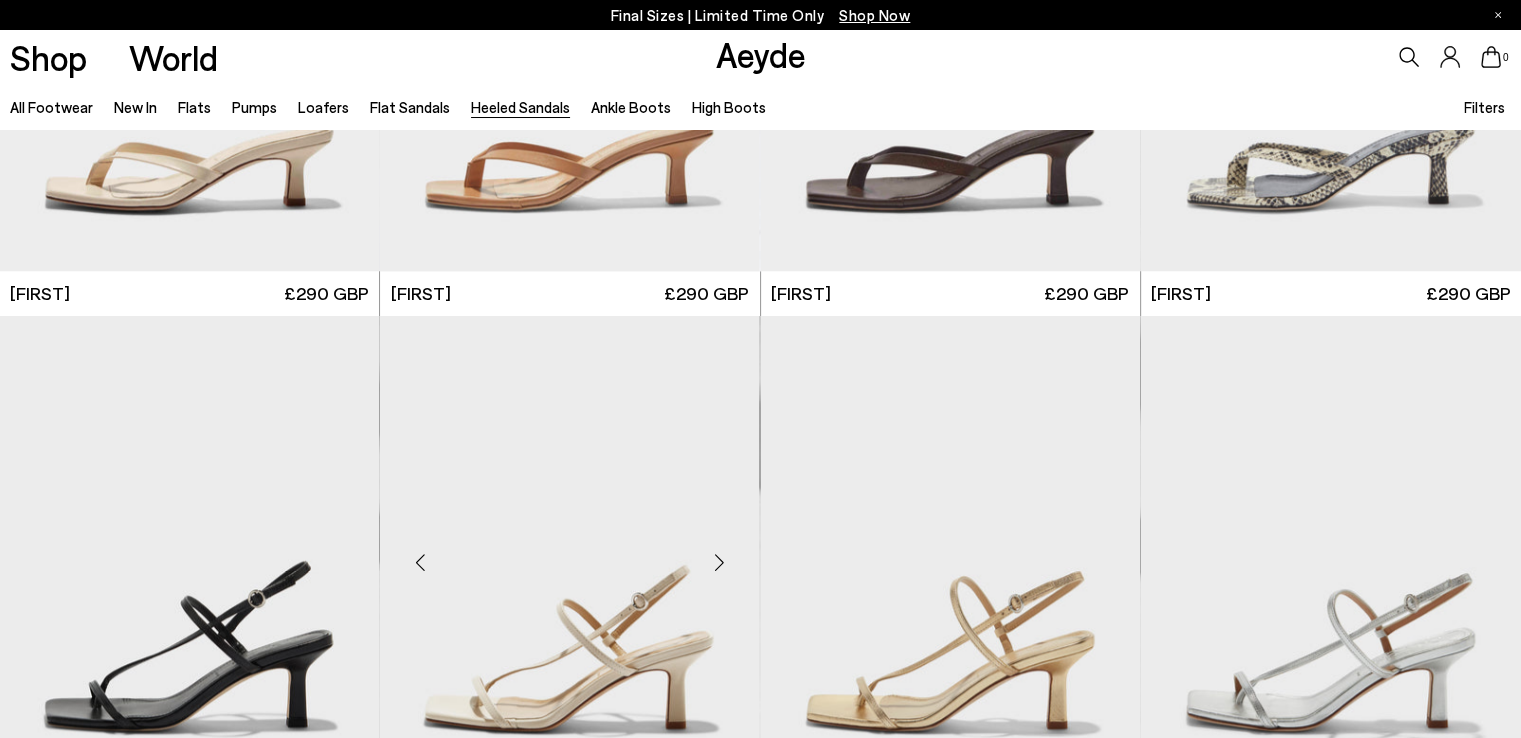 scroll, scrollTop: 2300, scrollLeft: 0, axis: vertical 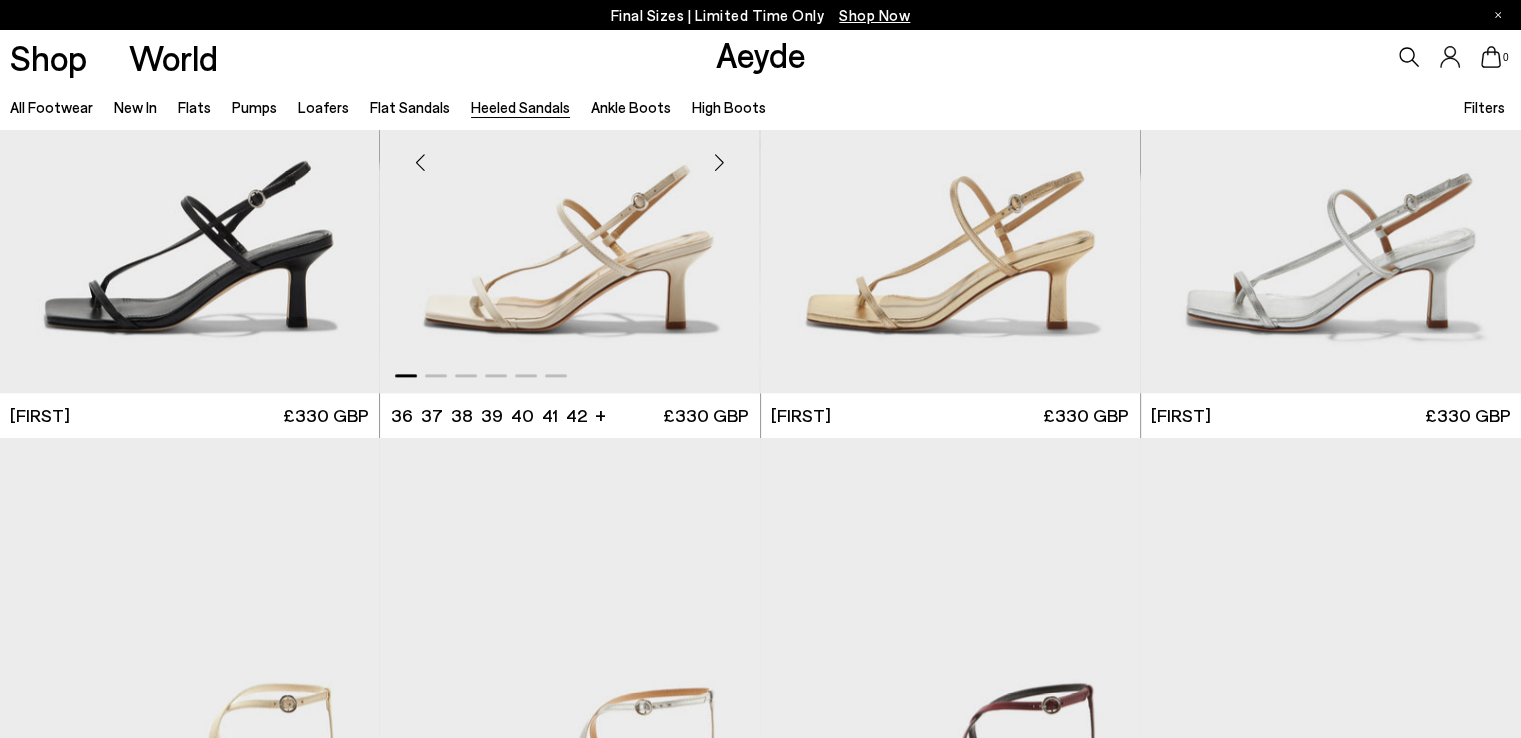 click at bounding box center (720, 163) 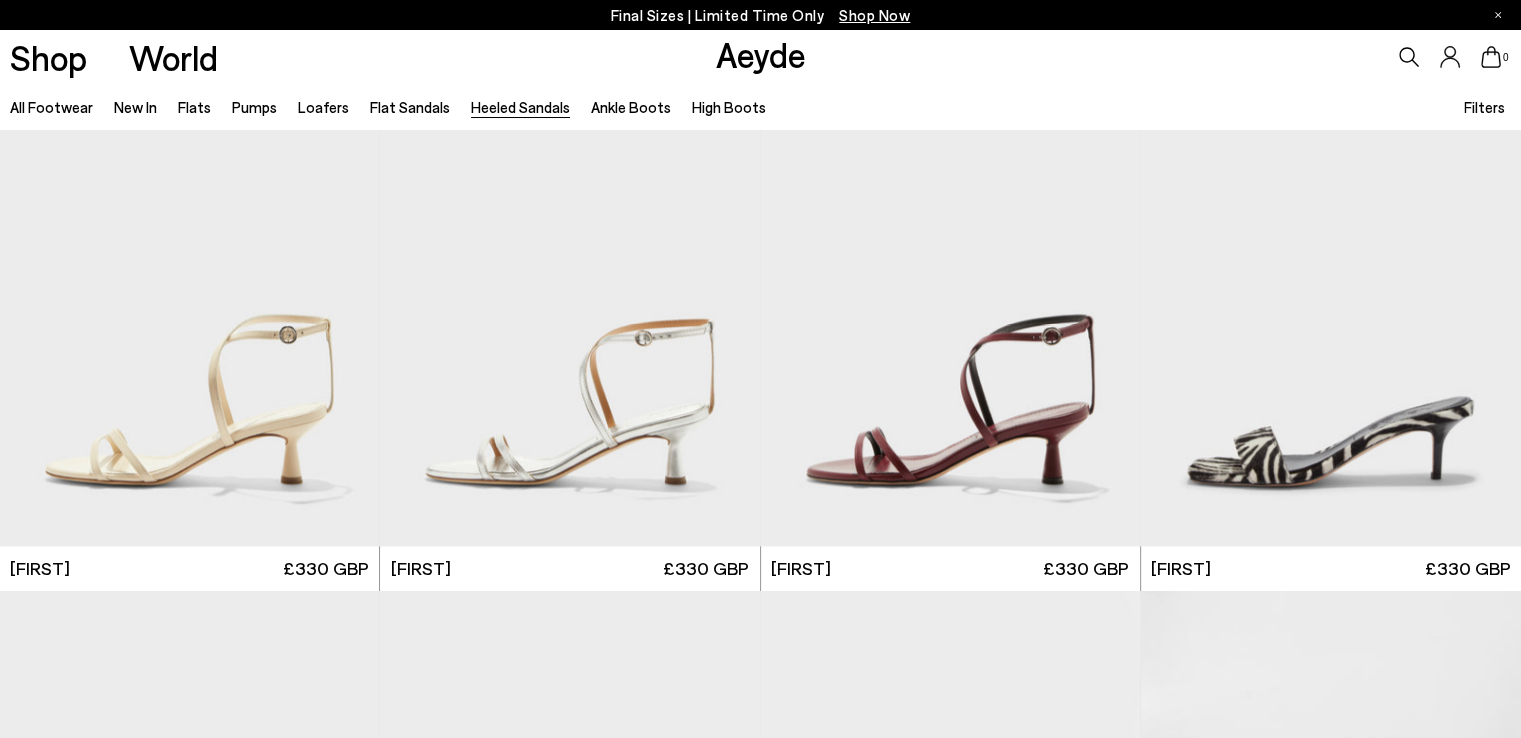 scroll, scrollTop: 2700, scrollLeft: 0, axis: vertical 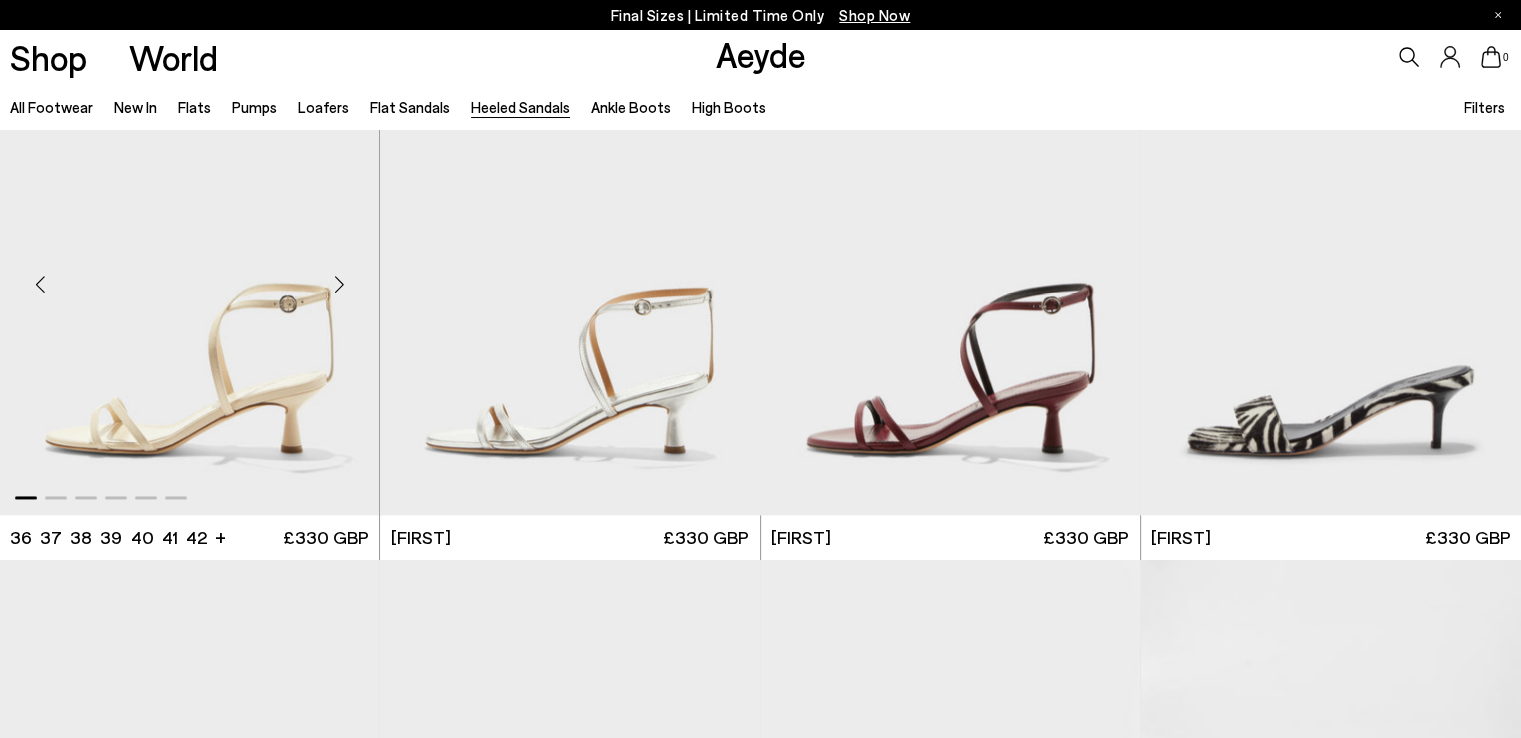 click at bounding box center (339, 285) 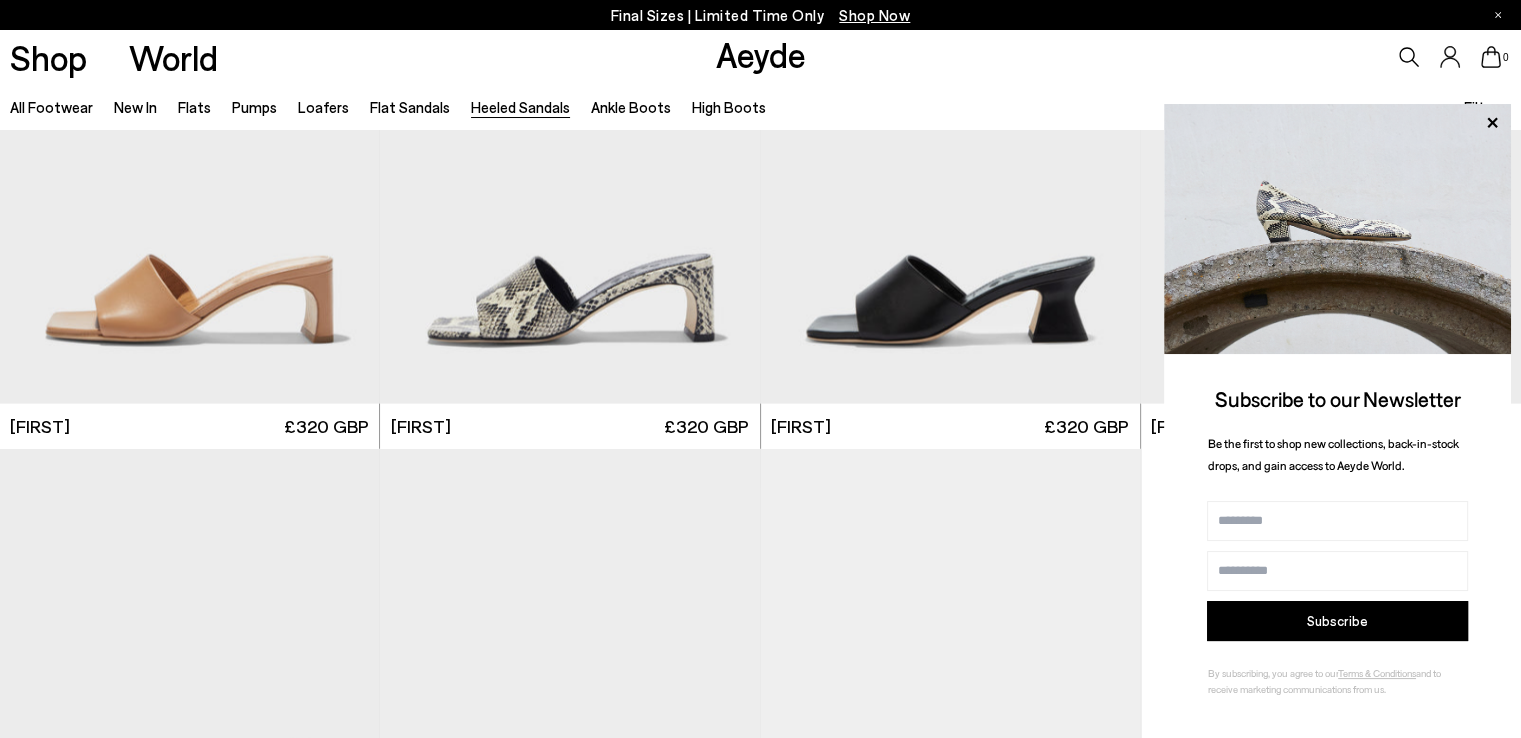 scroll, scrollTop: 4600, scrollLeft: 0, axis: vertical 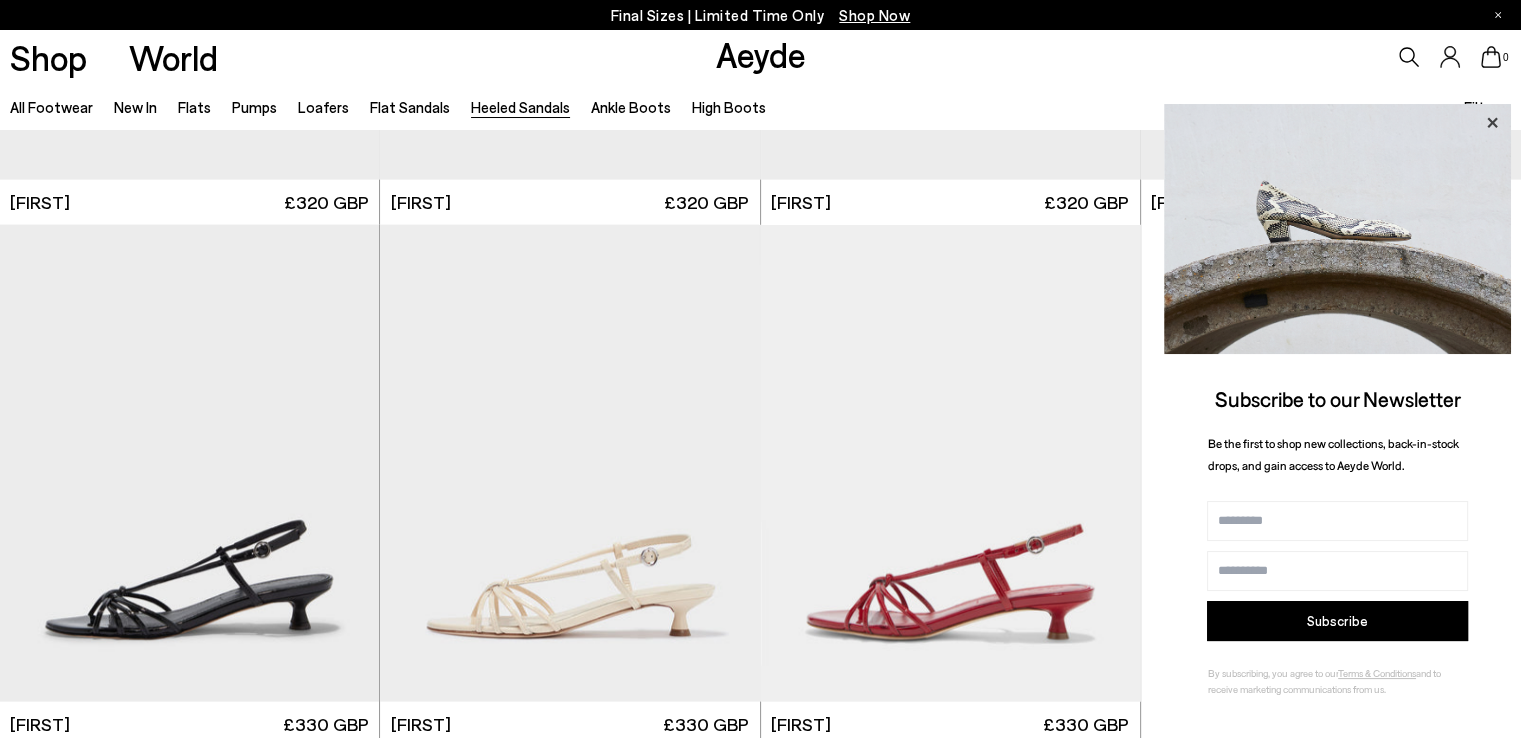 click 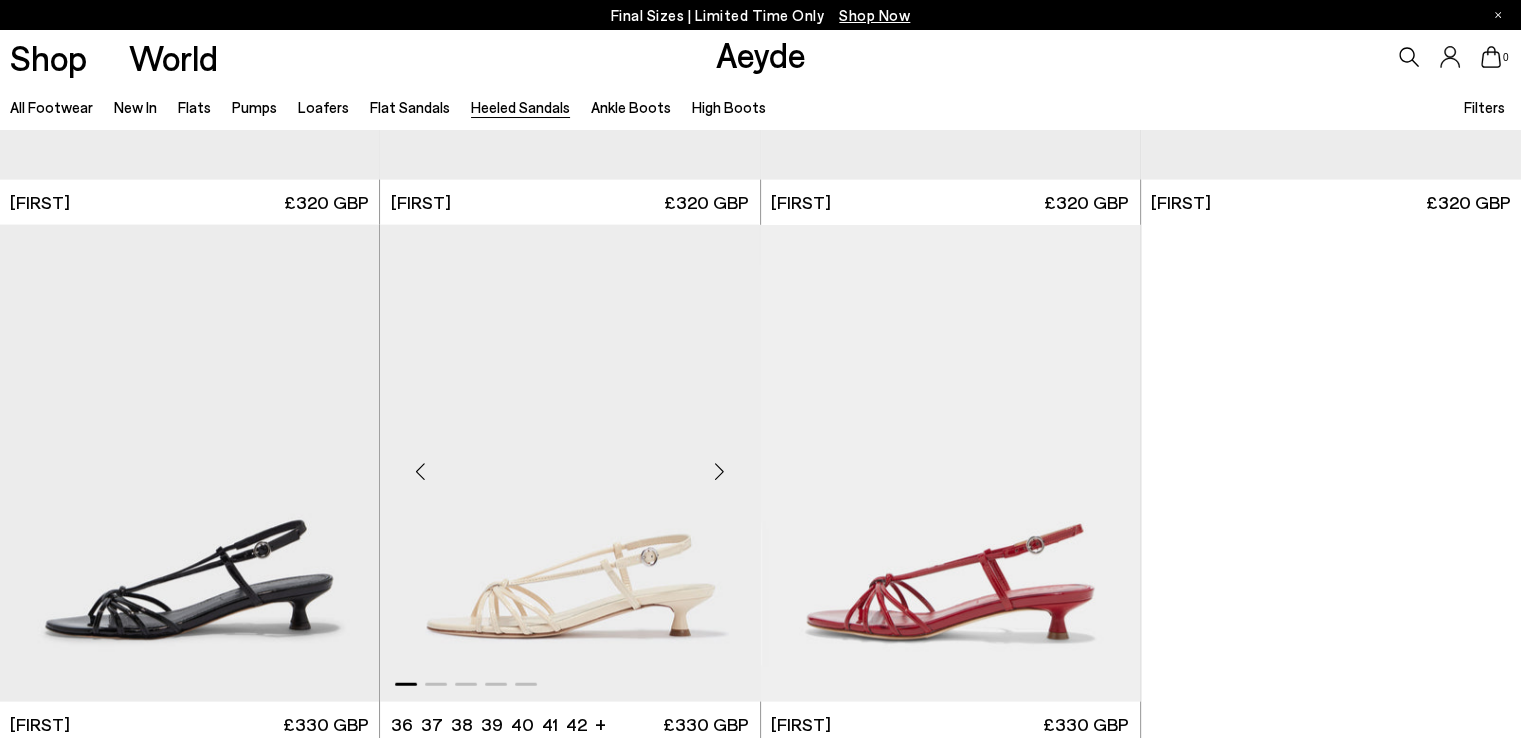 click at bounding box center [720, 472] 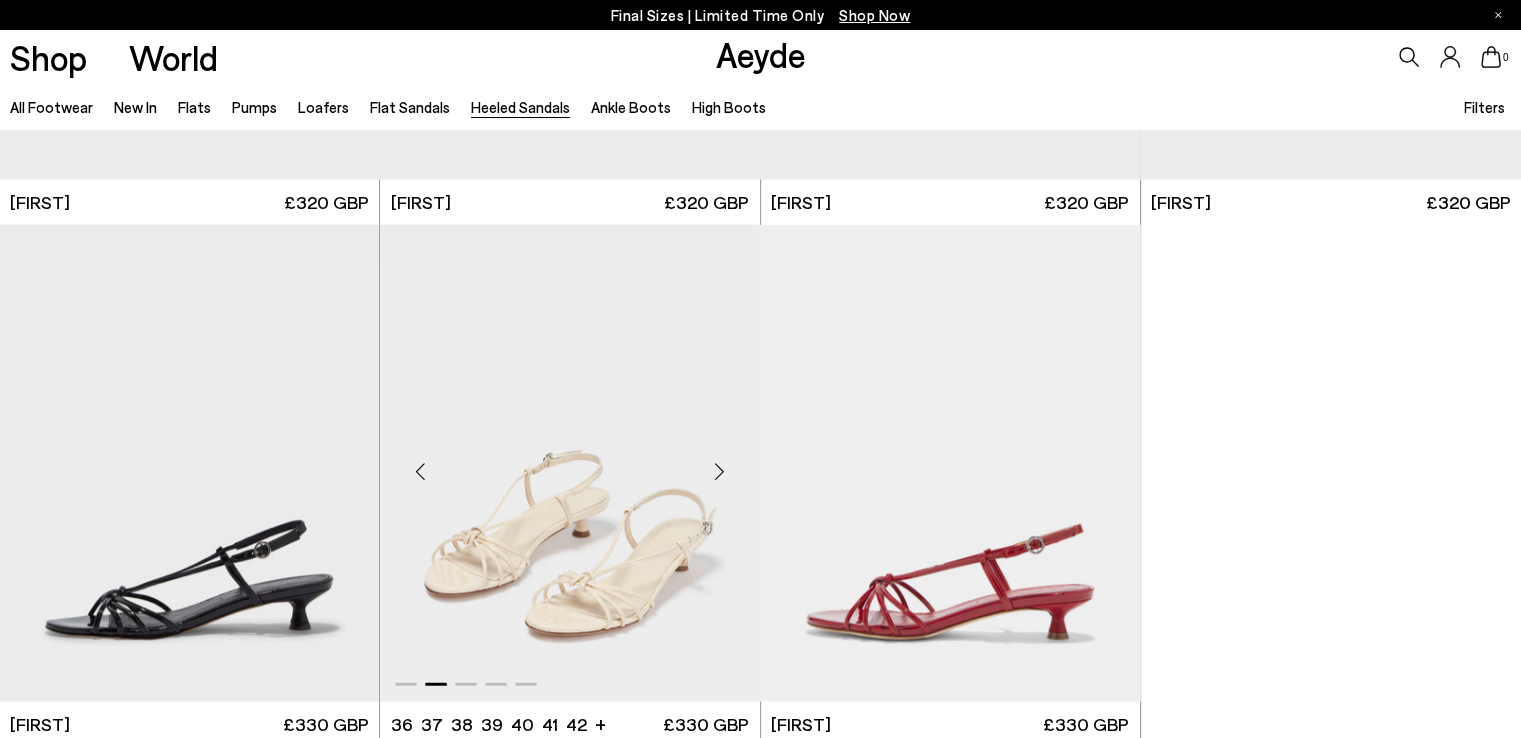 click at bounding box center (720, 472) 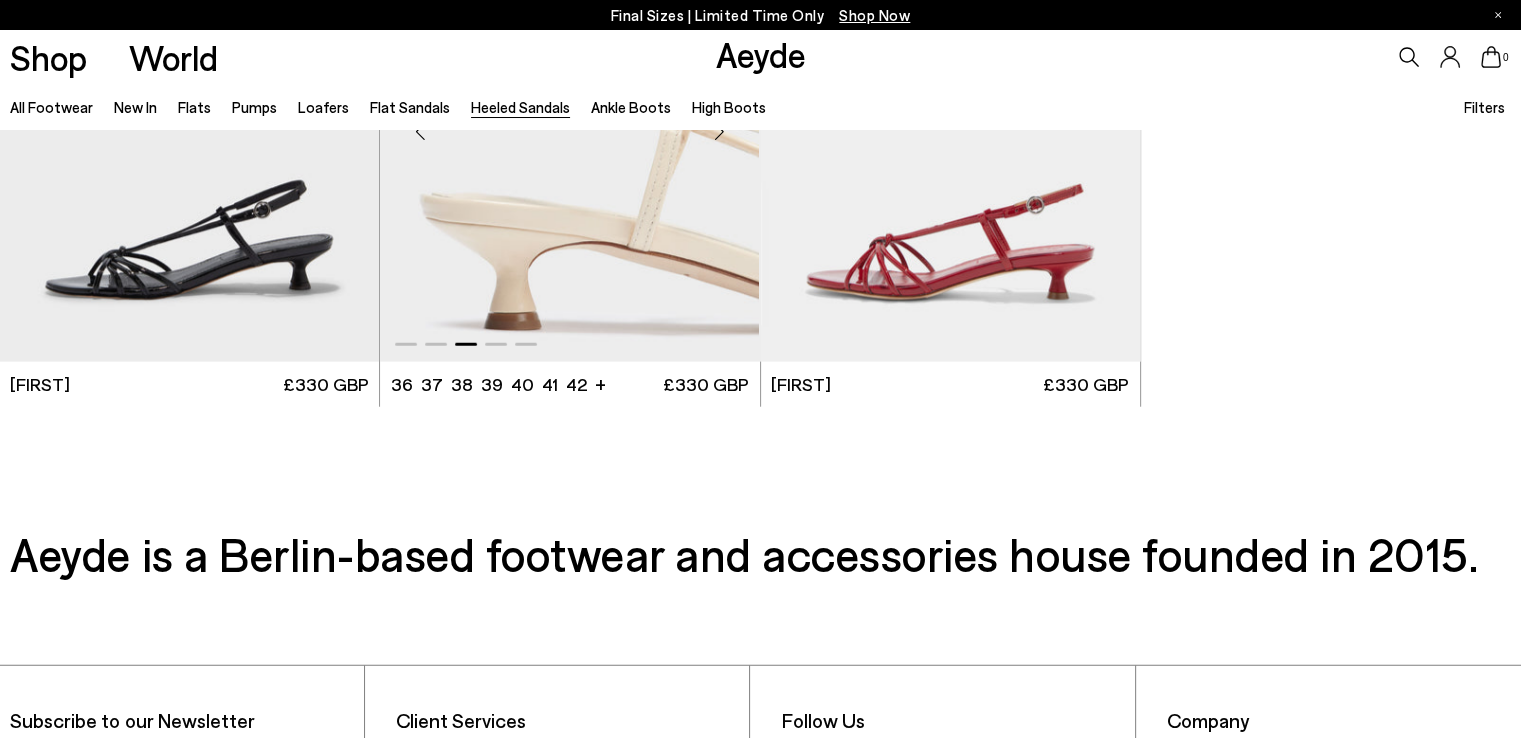 scroll, scrollTop: 5200, scrollLeft: 0, axis: vertical 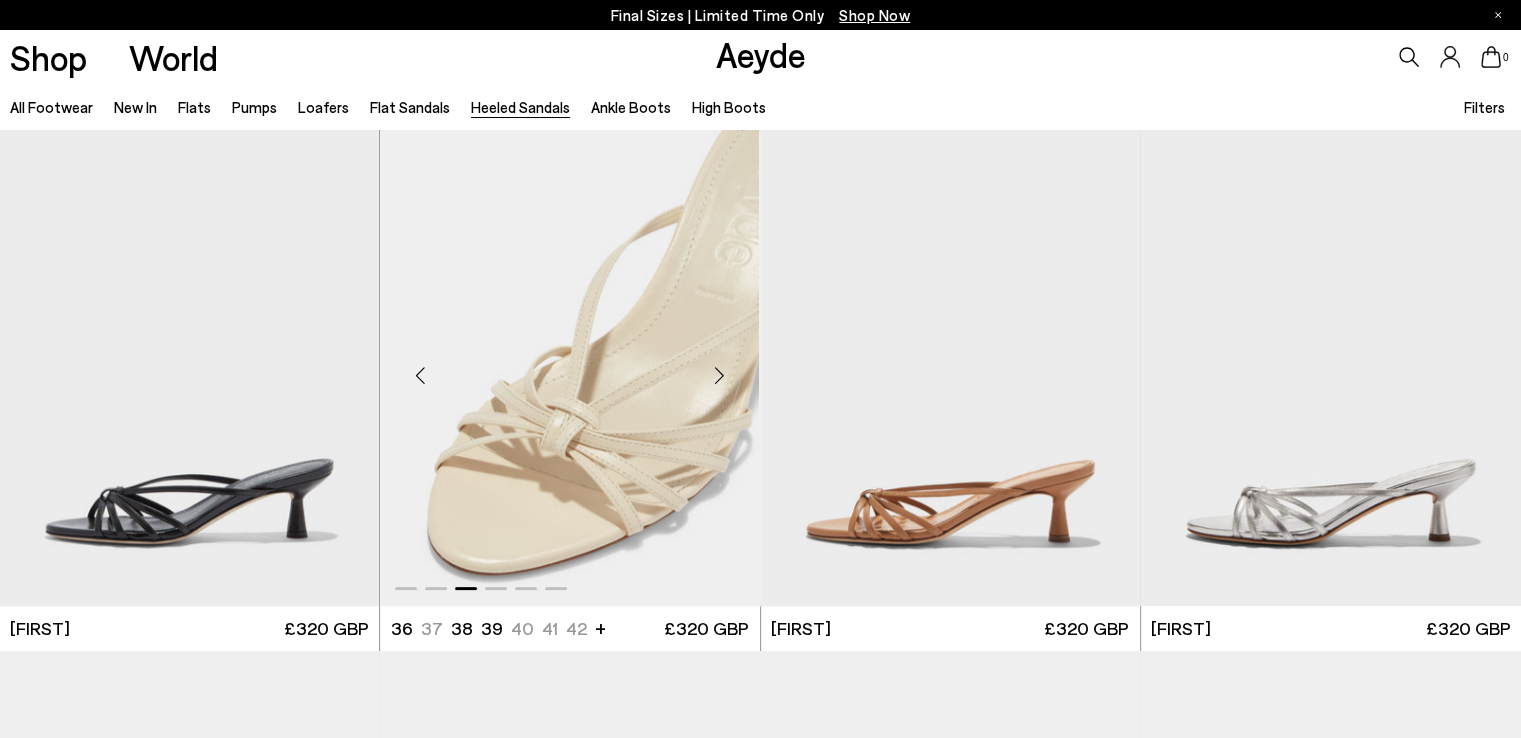 click at bounding box center (720, 376) 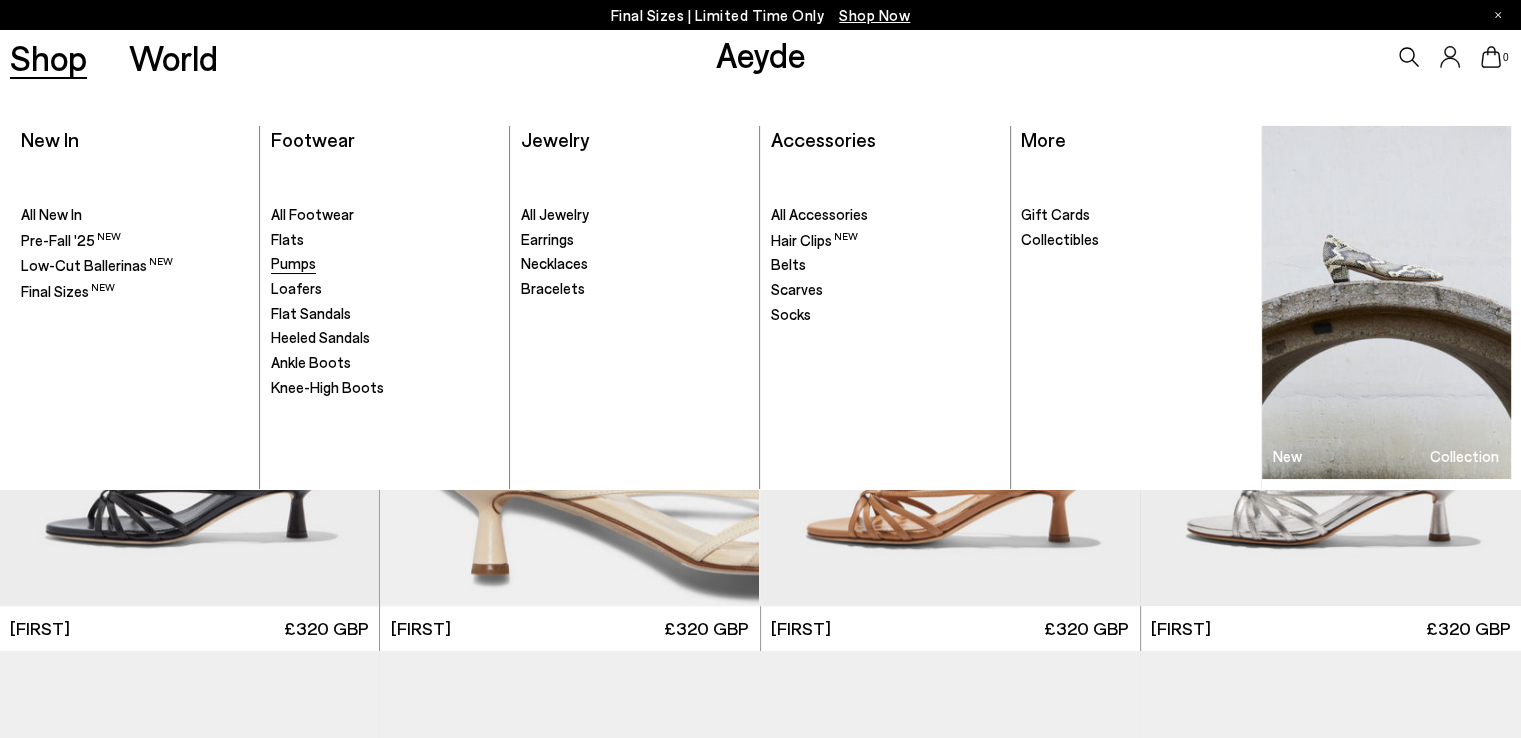 click on "Pumps" at bounding box center [293, 263] 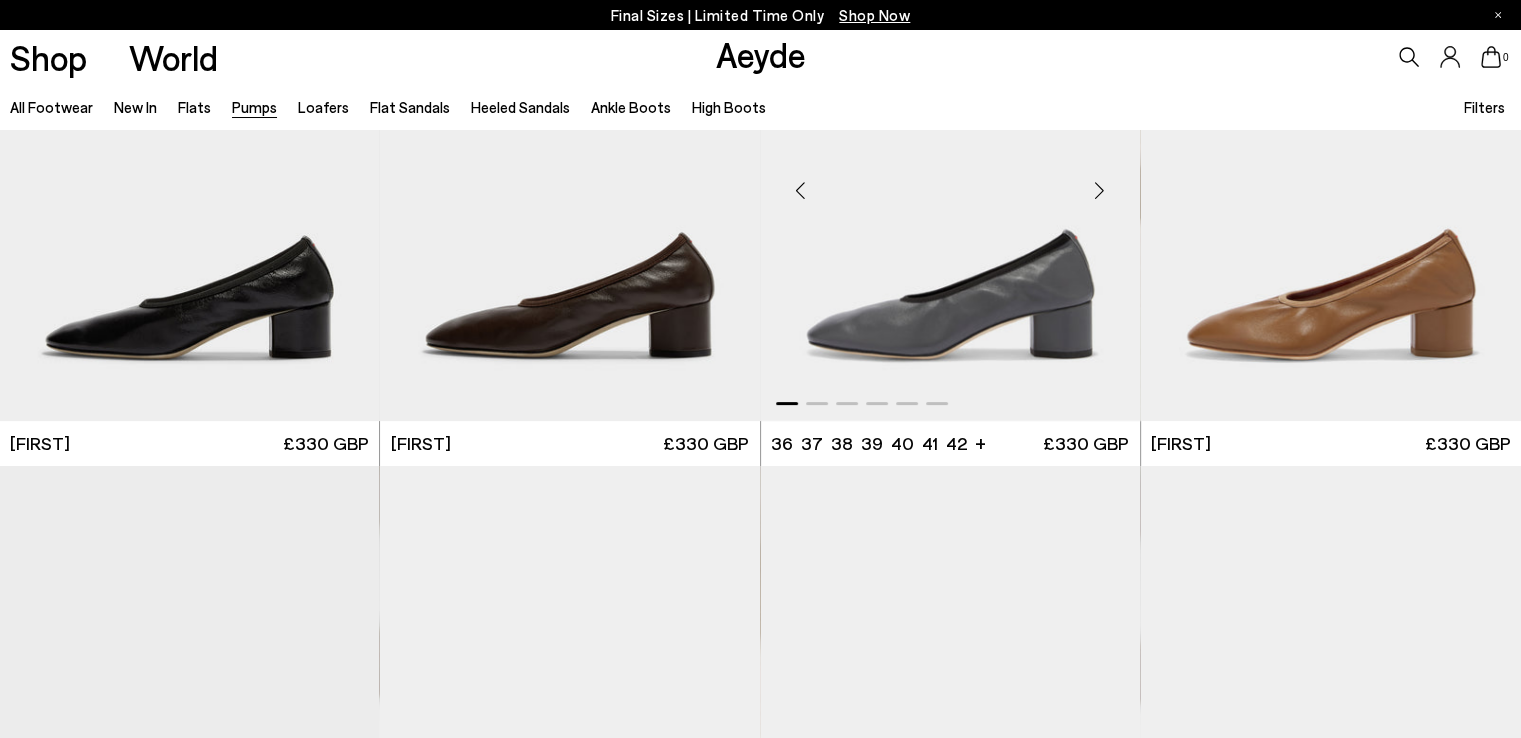scroll, scrollTop: 400, scrollLeft: 0, axis: vertical 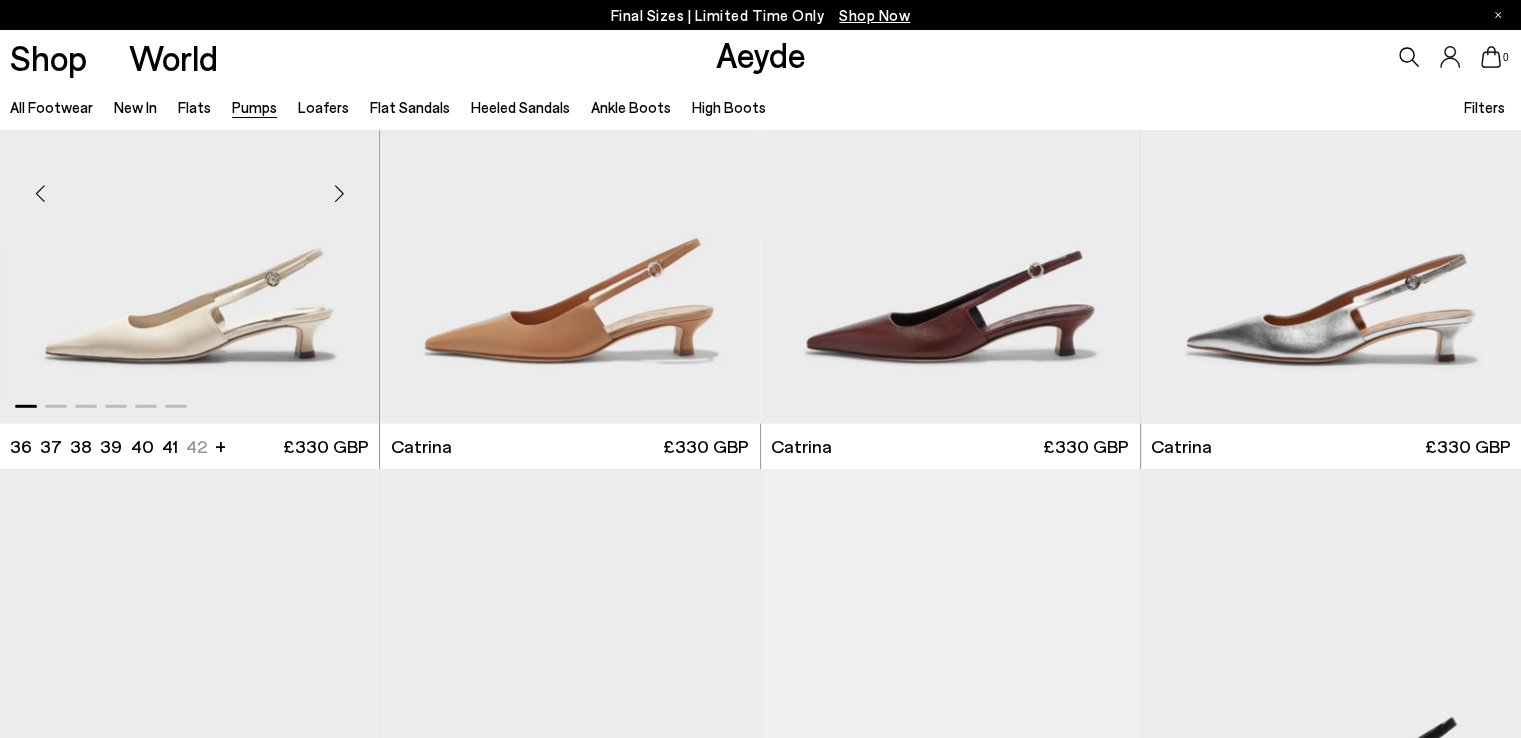 click at bounding box center [339, 194] 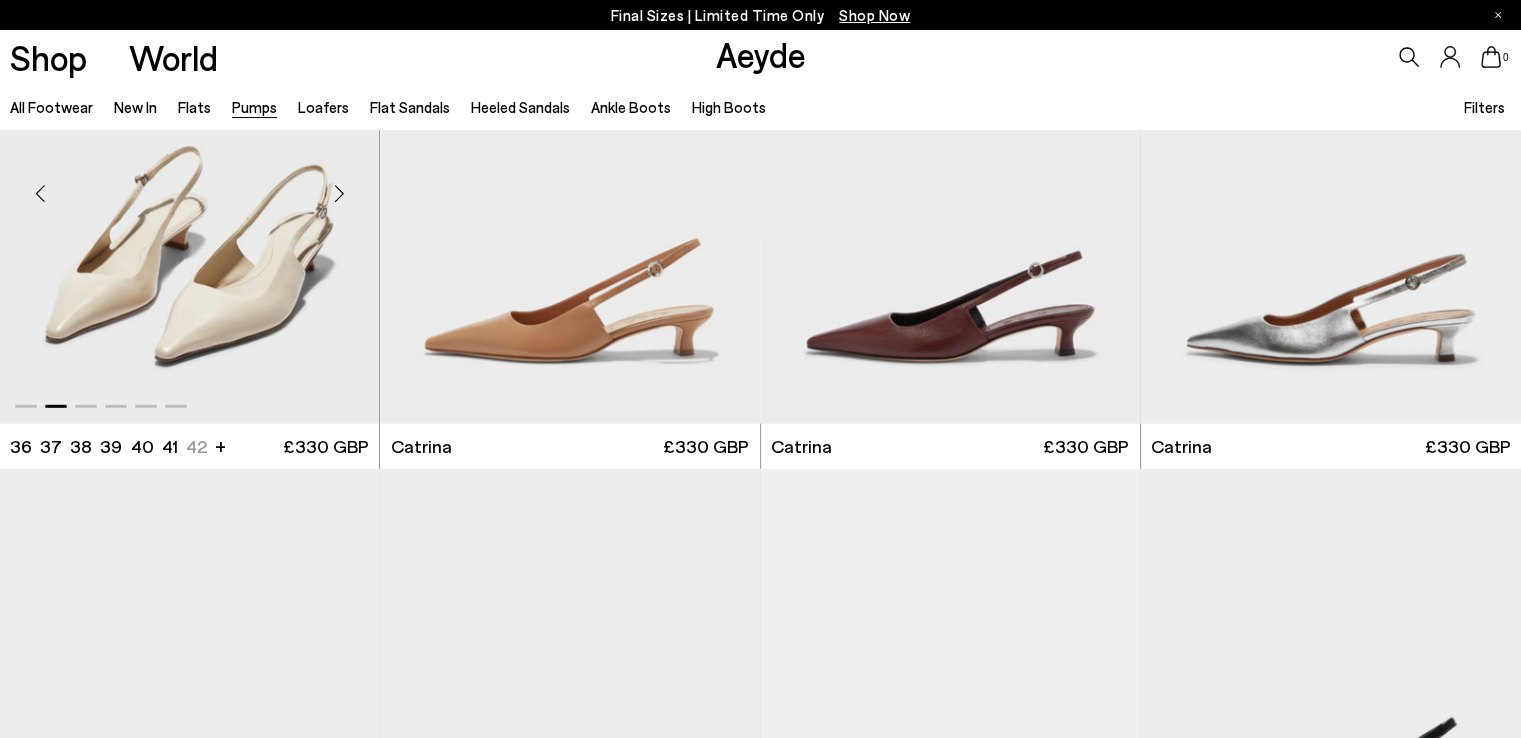 click at bounding box center [339, 194] 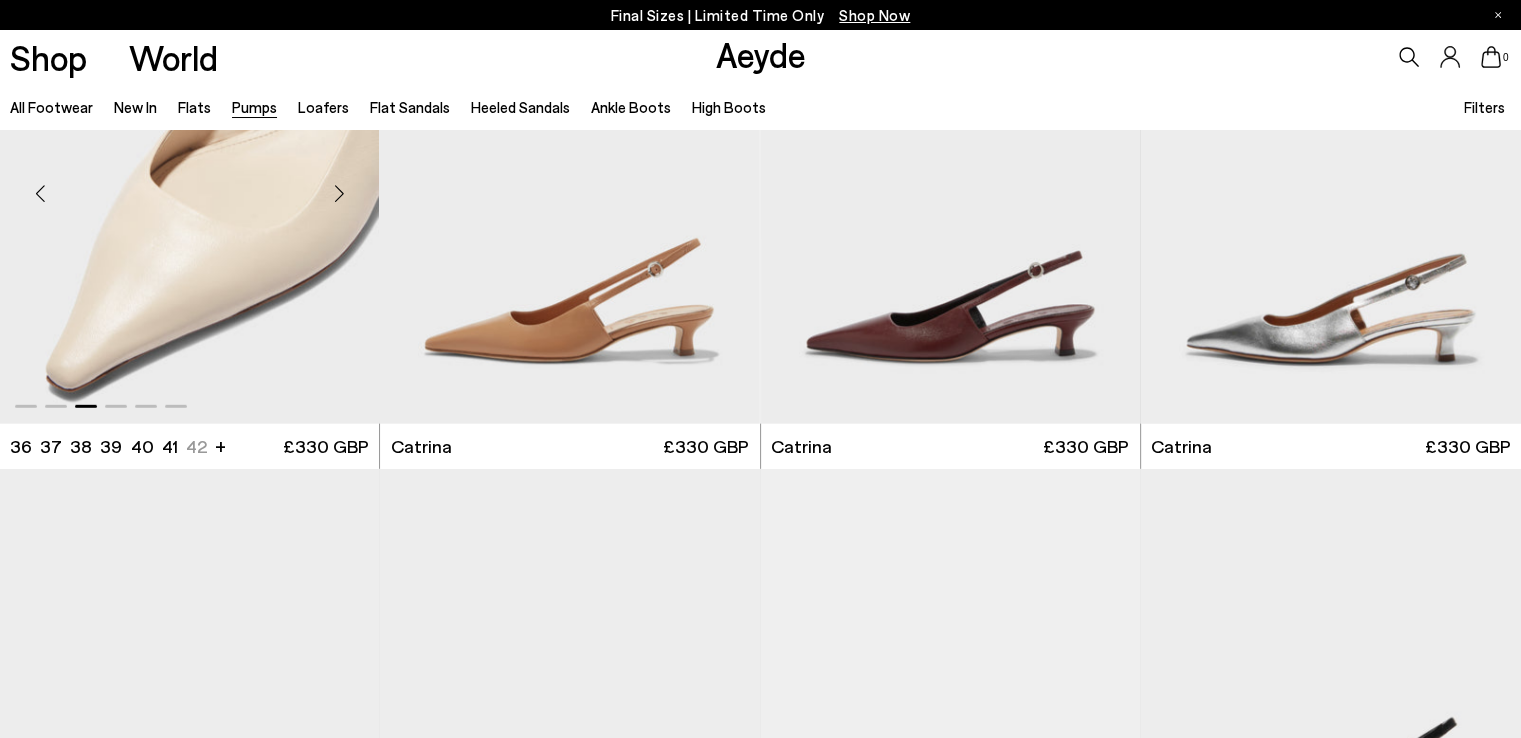 click at bounding box center (339, 194) 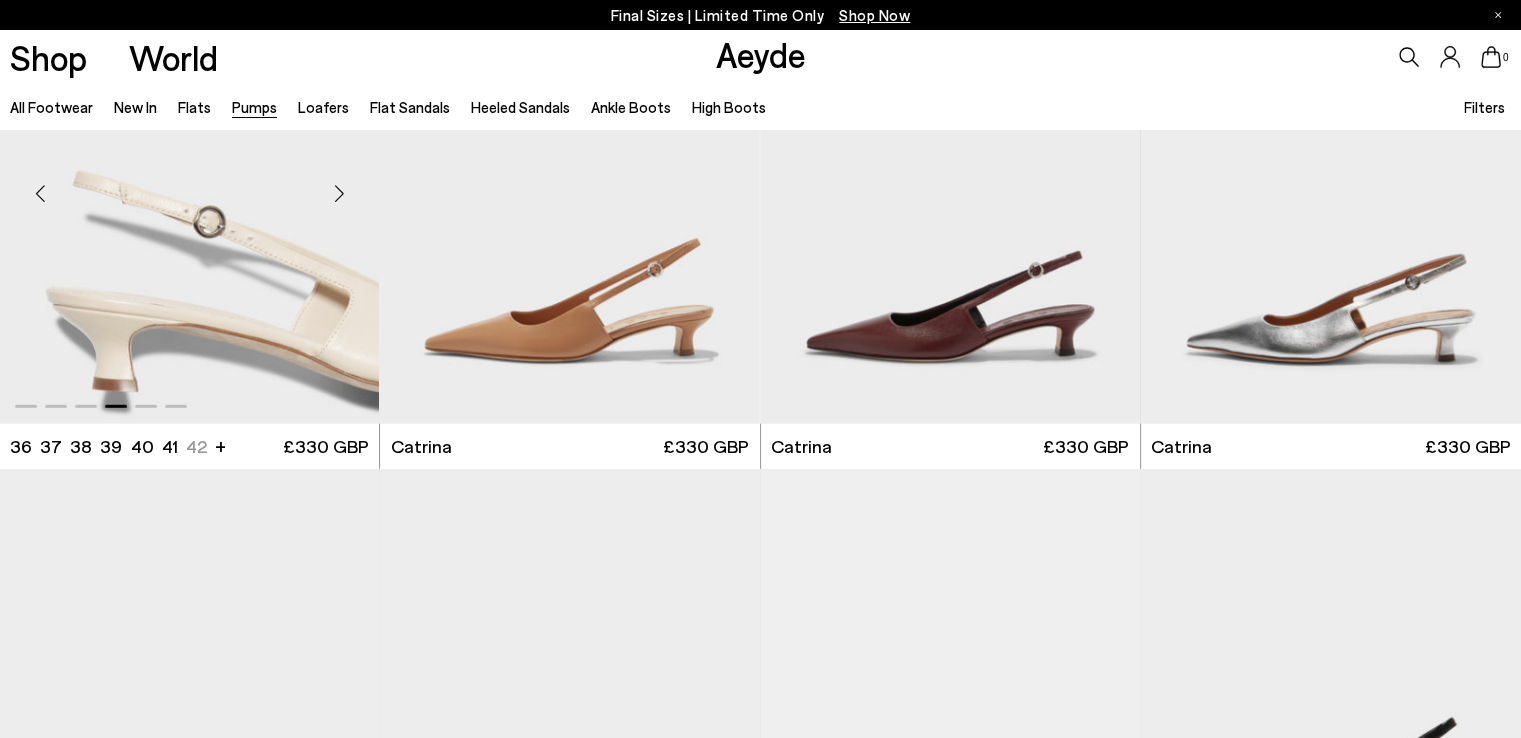 click at bounding box center (339, 194) 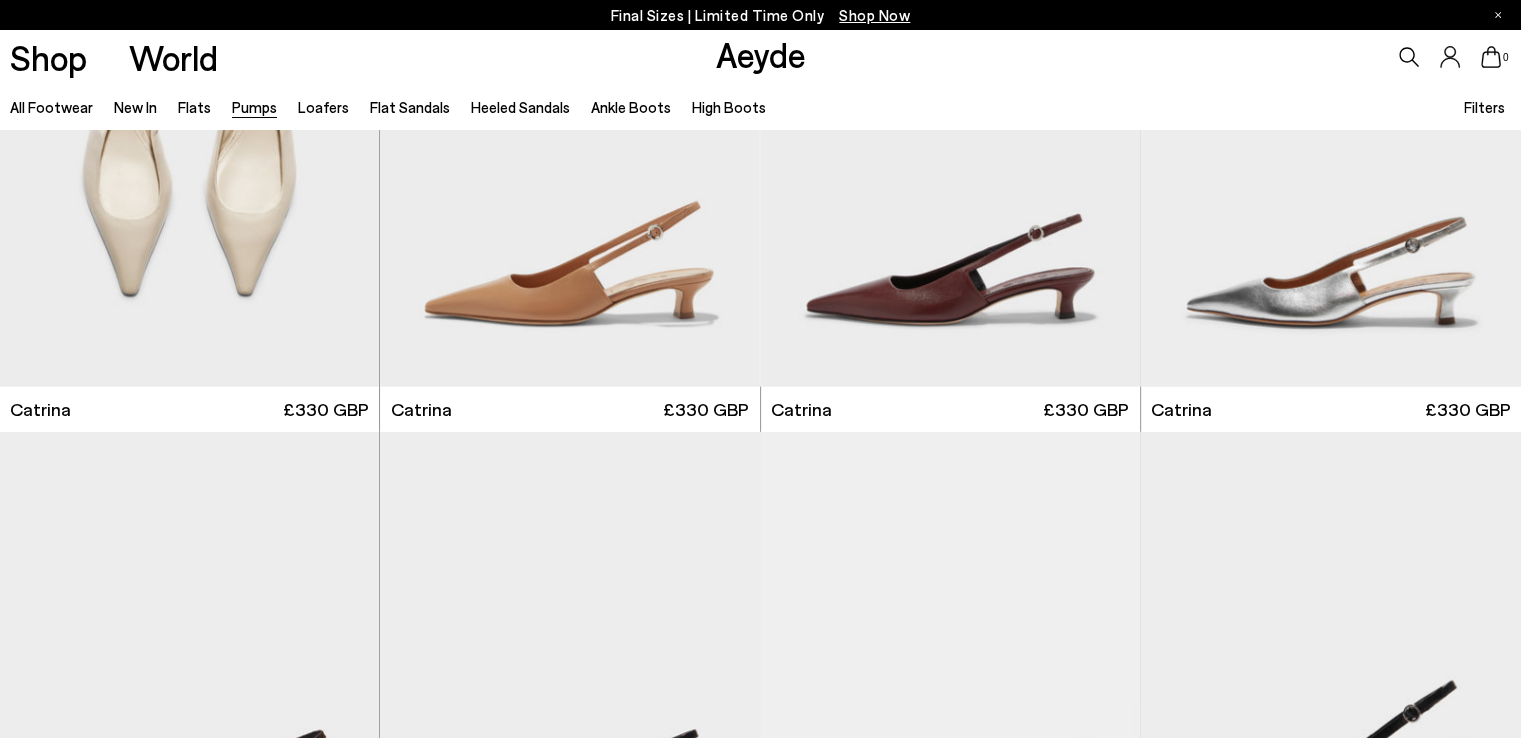 scroll, scrollTop: 5400, scrollLeft: 0, axis: vertical 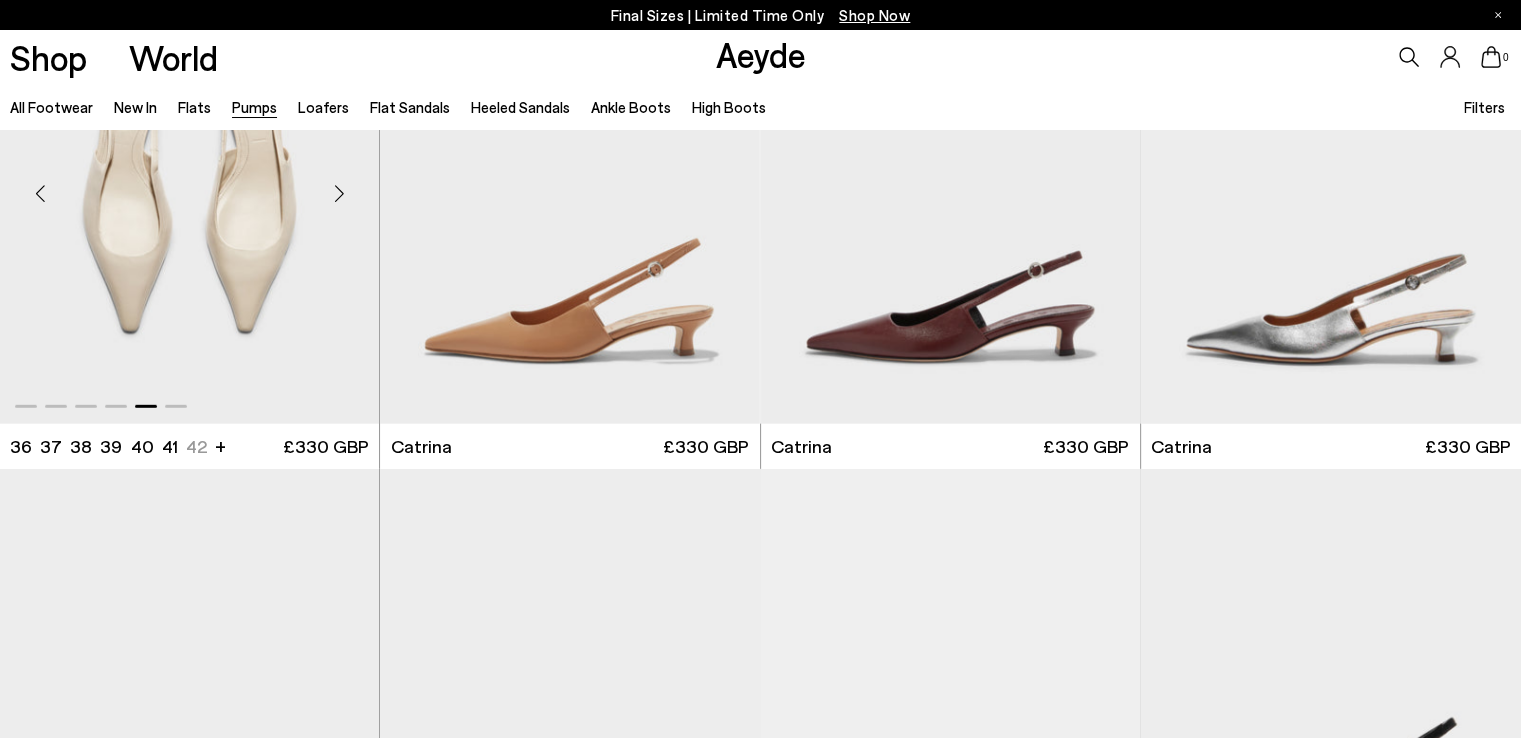 click at bounding box center (189, 185) 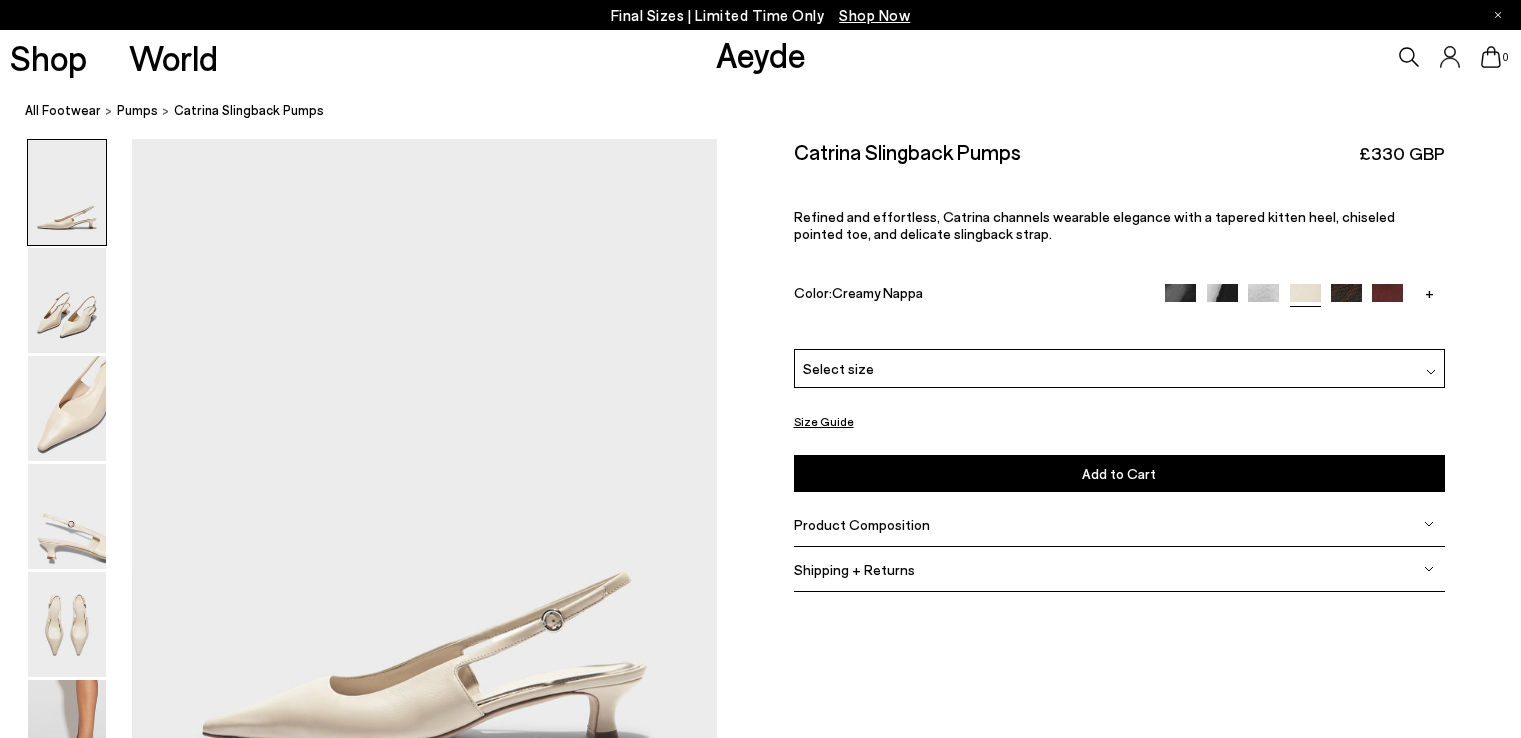 scroll, scrollTop: 0, scrollLeft: 0, axis: both 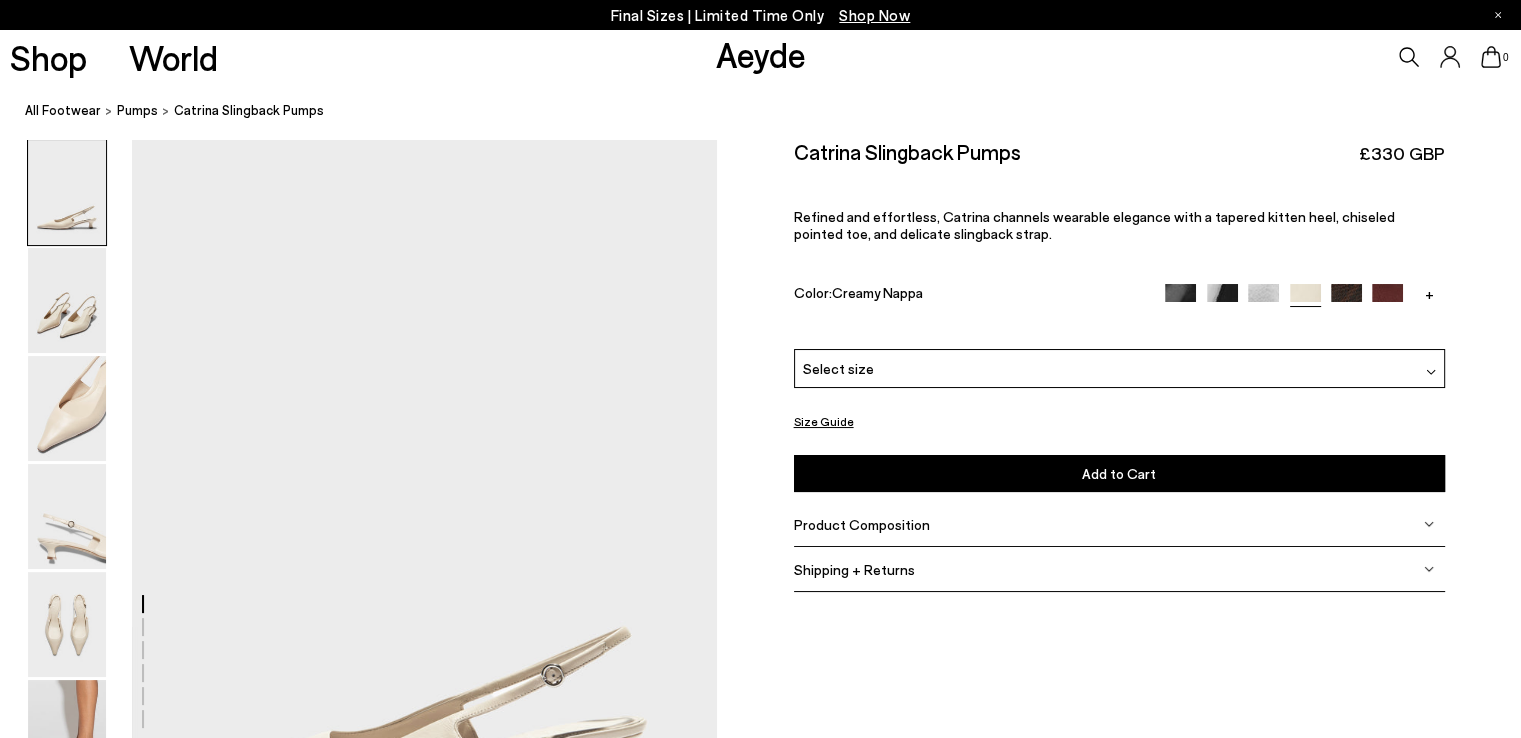 click on "Select size" at bounding box center (1119, 368) 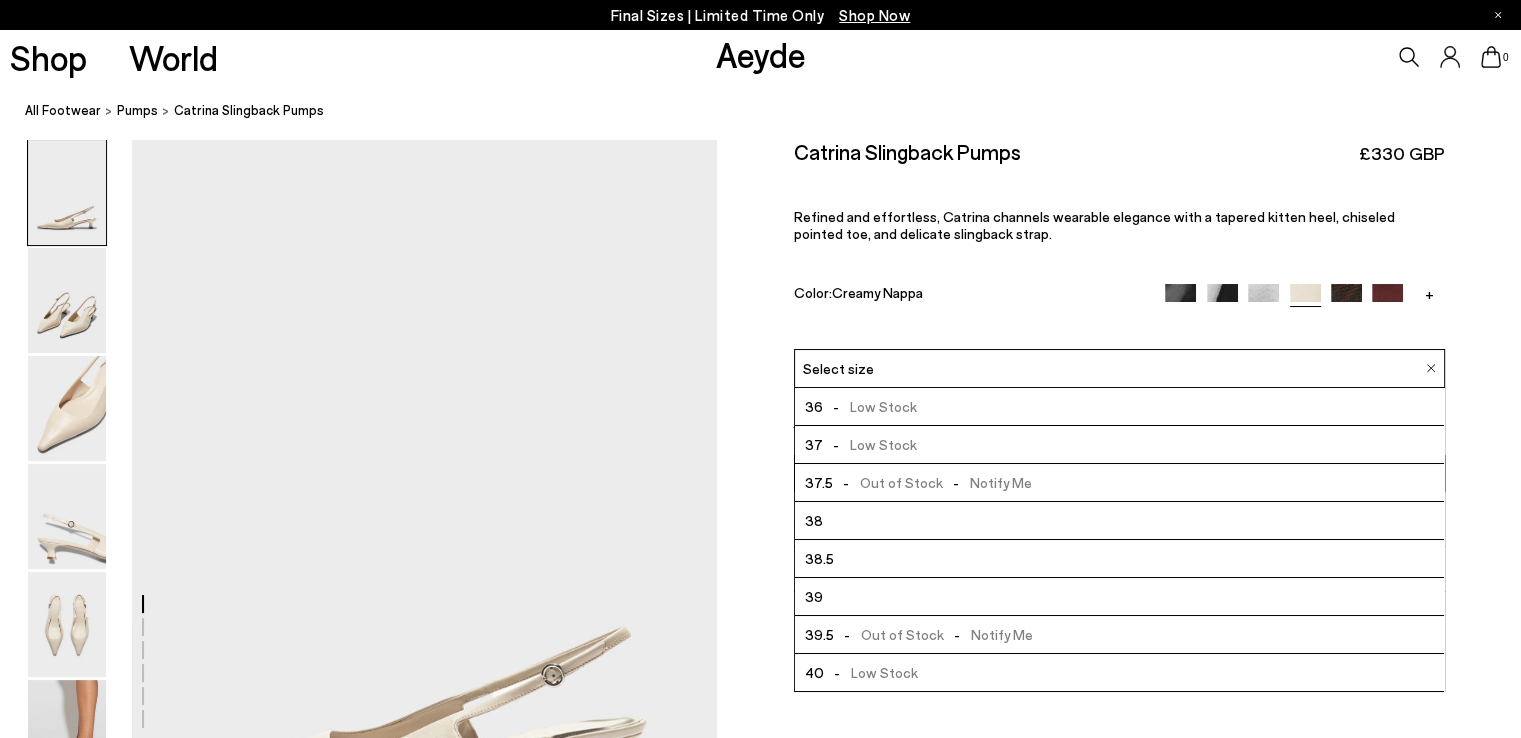 click on "Catrina Slingback Pumps
£330 GBP
[NAME] Slingback Pumps, channels wearable elegance with a tapered kitten heel, chiseled pointed toe, and delicate slingback strap.
Color:  Creamy Nappa
+" at bounding box center (1119, 244) 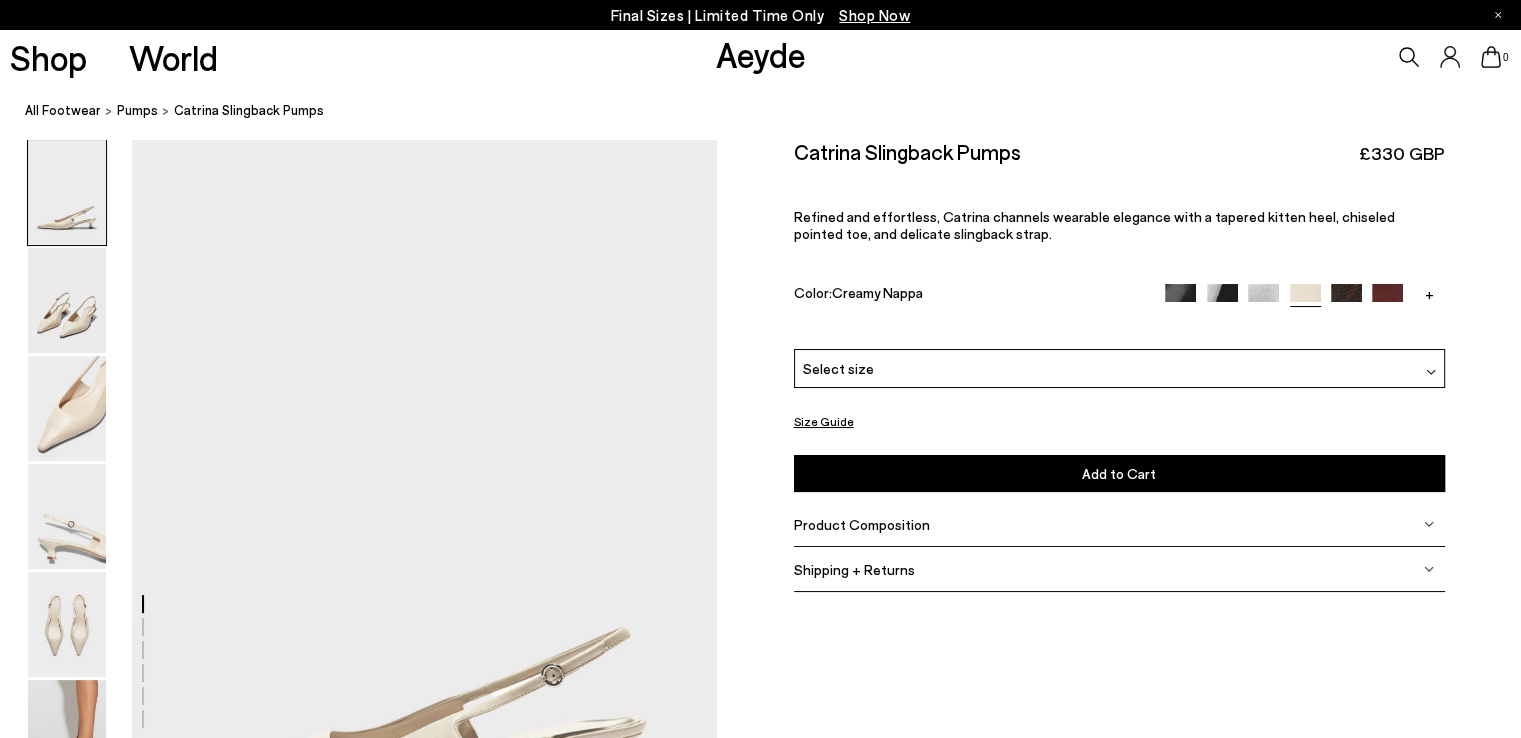 click on "Size Guide" at bounding box center [824, 421] 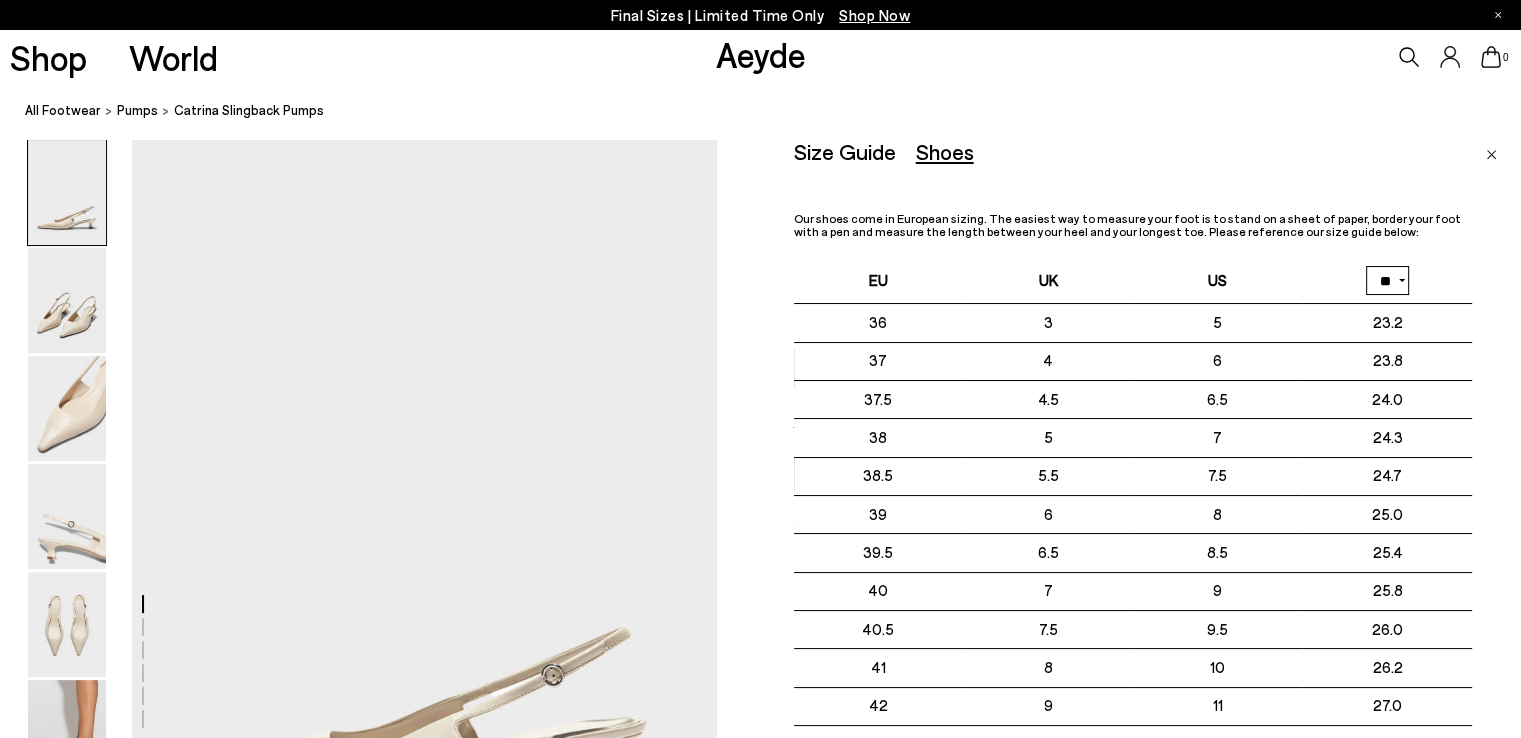 click on "Size Guide
Shoes
Belt
Our shoes come in European sizing. The easiest way to measure your foot is to stand on a sheet of paper, border your foot with a pen and measure the length between your heel and your longest toe. Please reference our size guide below:
EU
UK US
** **" at bounding box center [1158, 508] 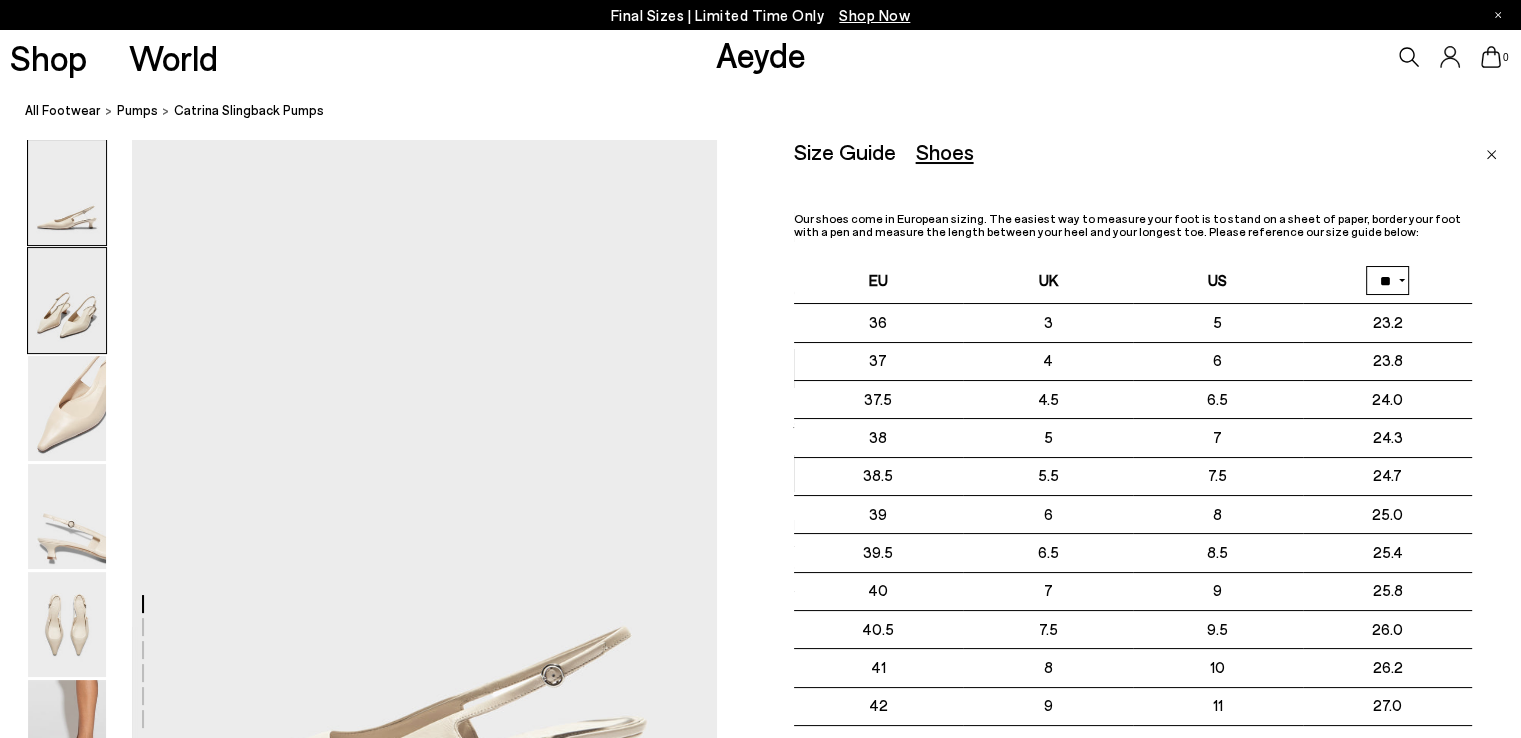 click at bounding box center [67, 300] 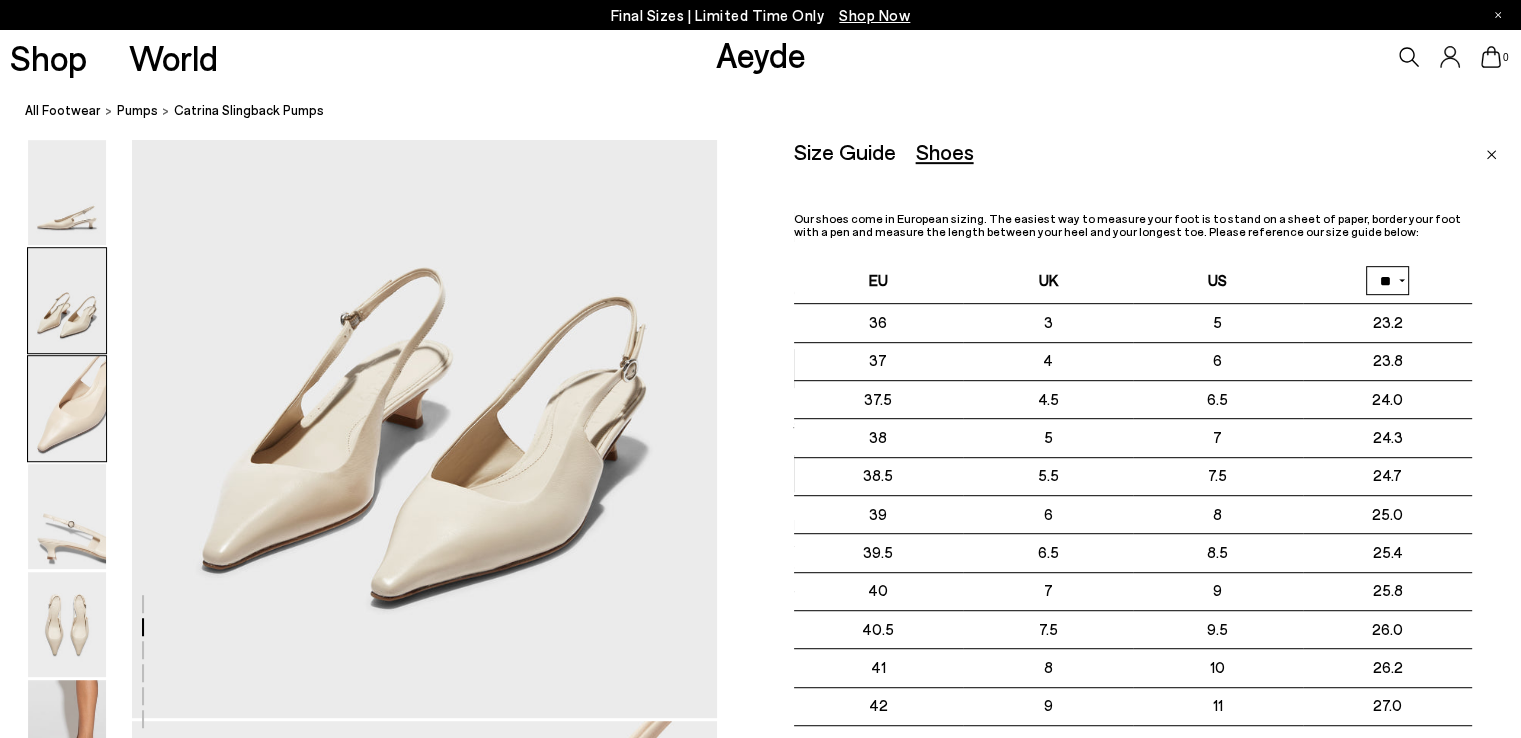 click at bounding box center [67, 408] 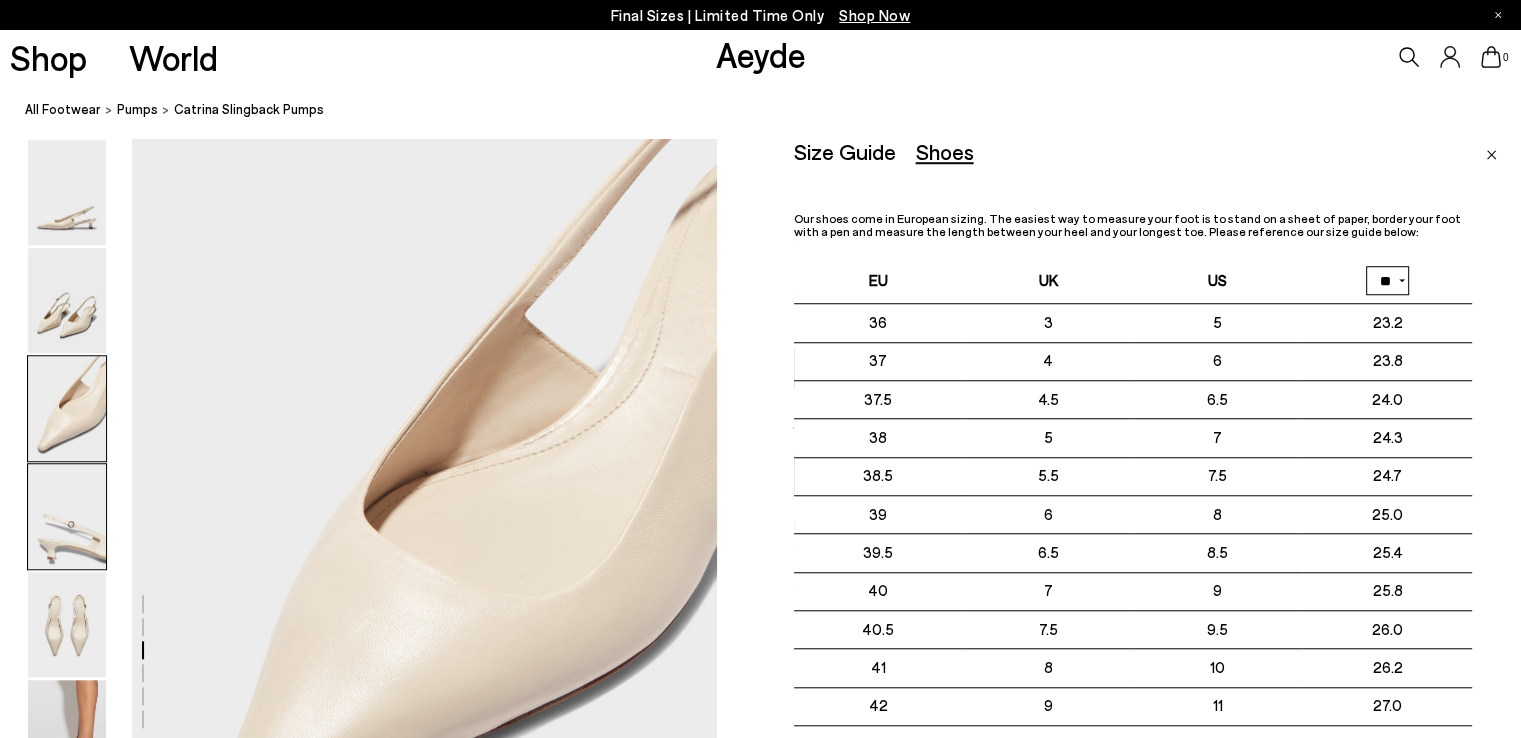 click at bounding box center (67, 516) 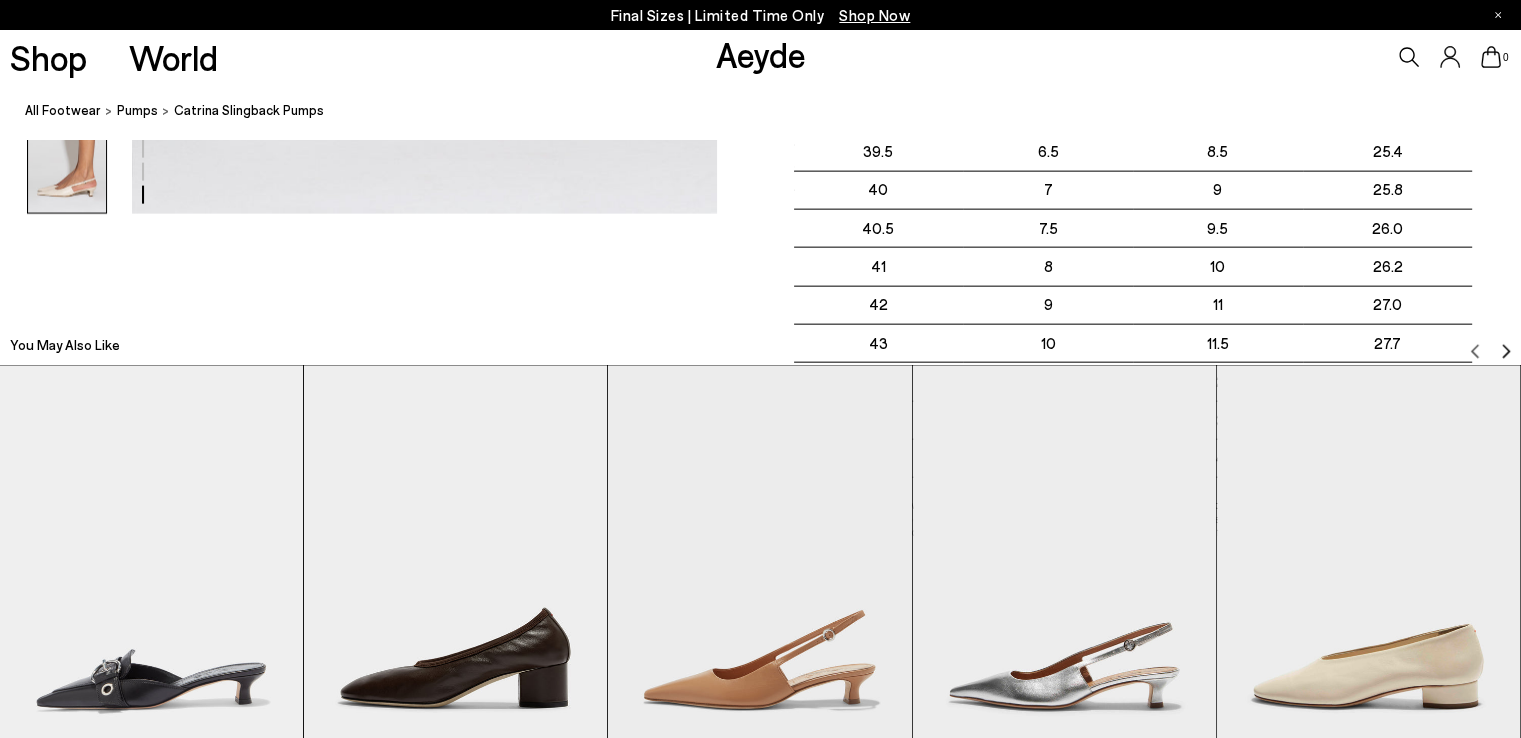 scroll, scrollTop: 4652, scrollLeft: 0, axis: vertical 